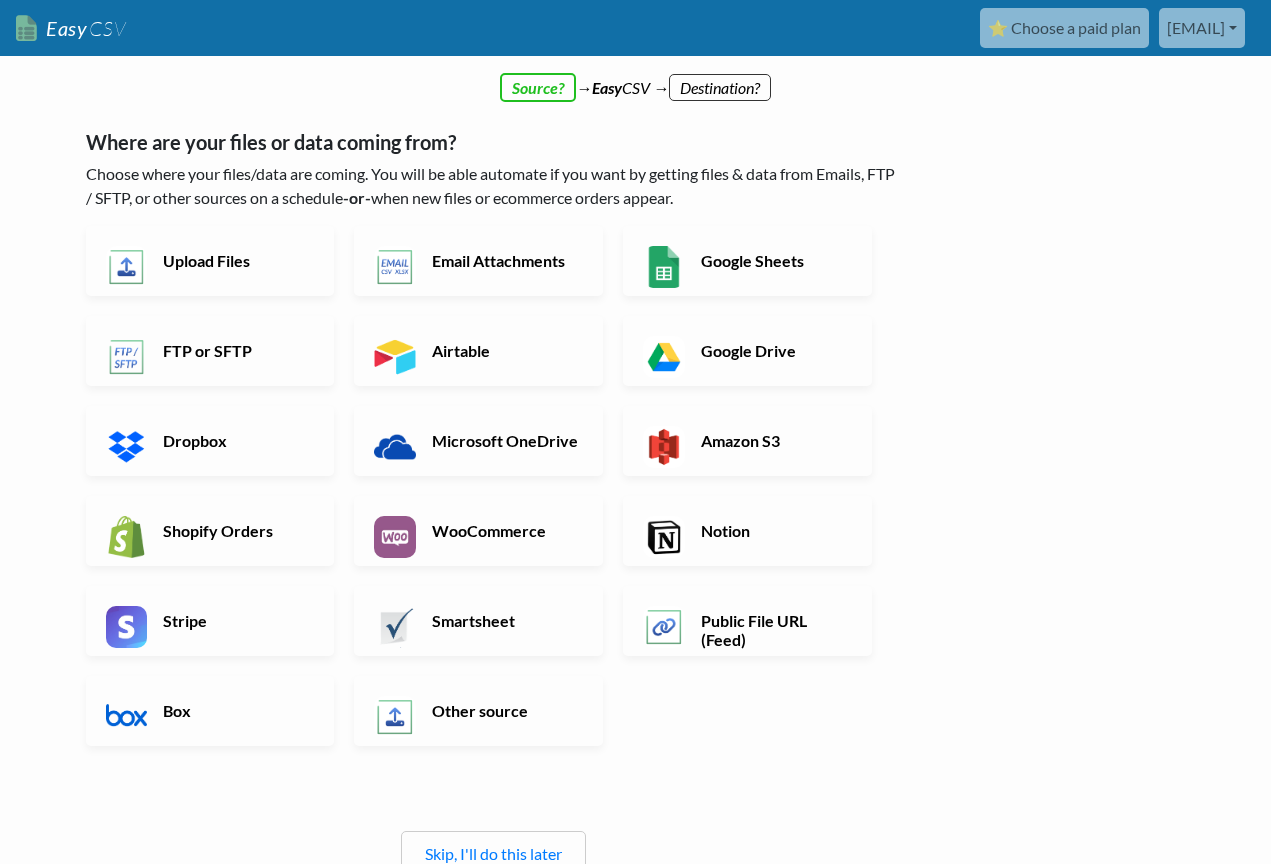 scroll, scrollTop: 0, scrollLeft: 0, axis: both 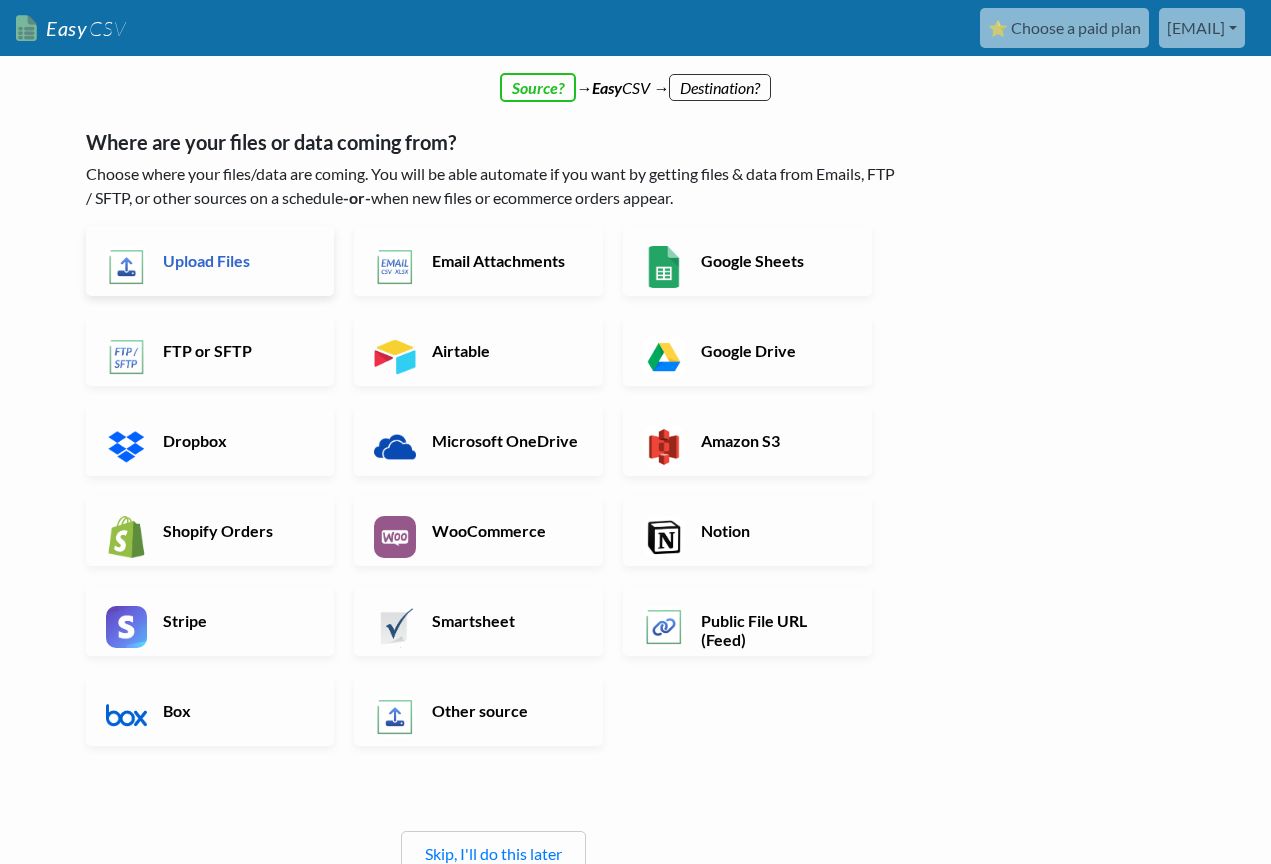 click at bounding box center [127, 267] 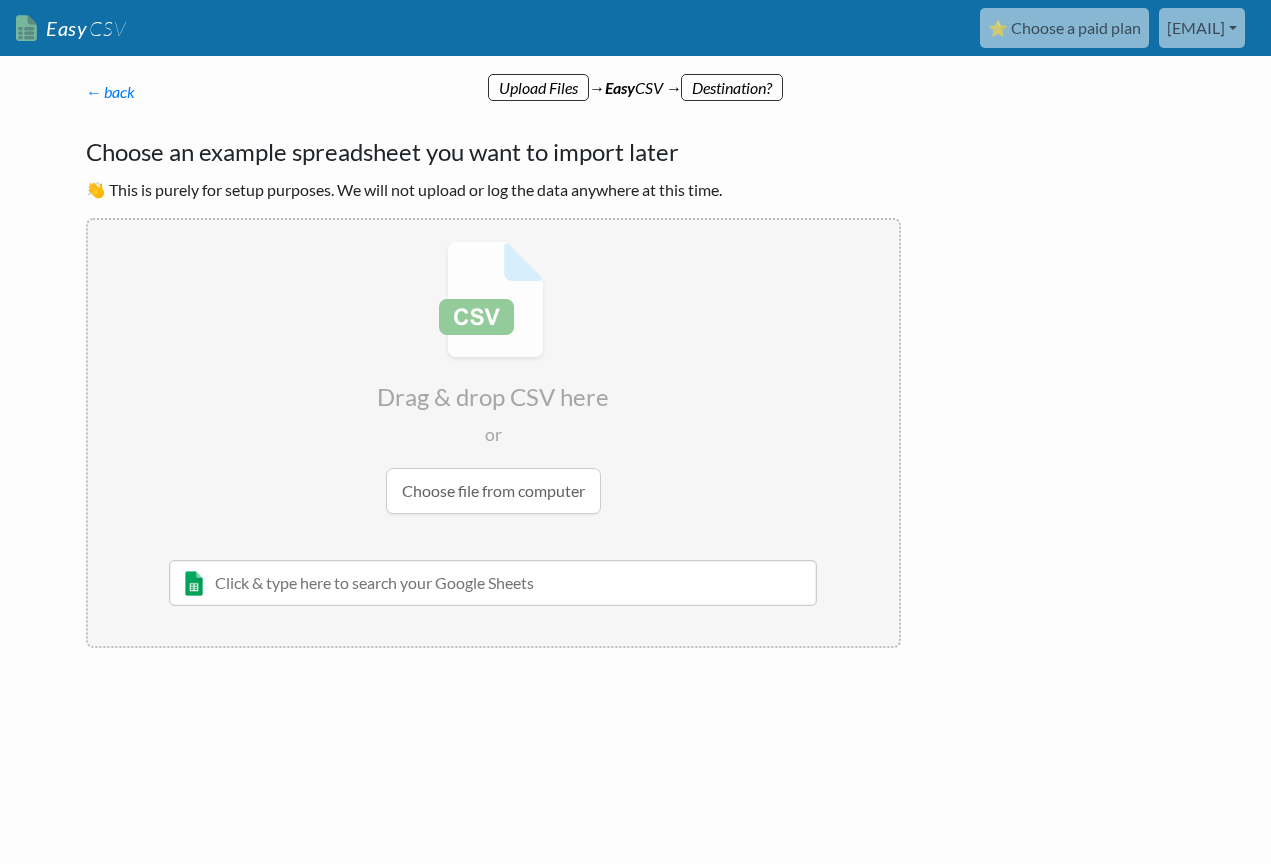 click at bounding box center [493, 583] 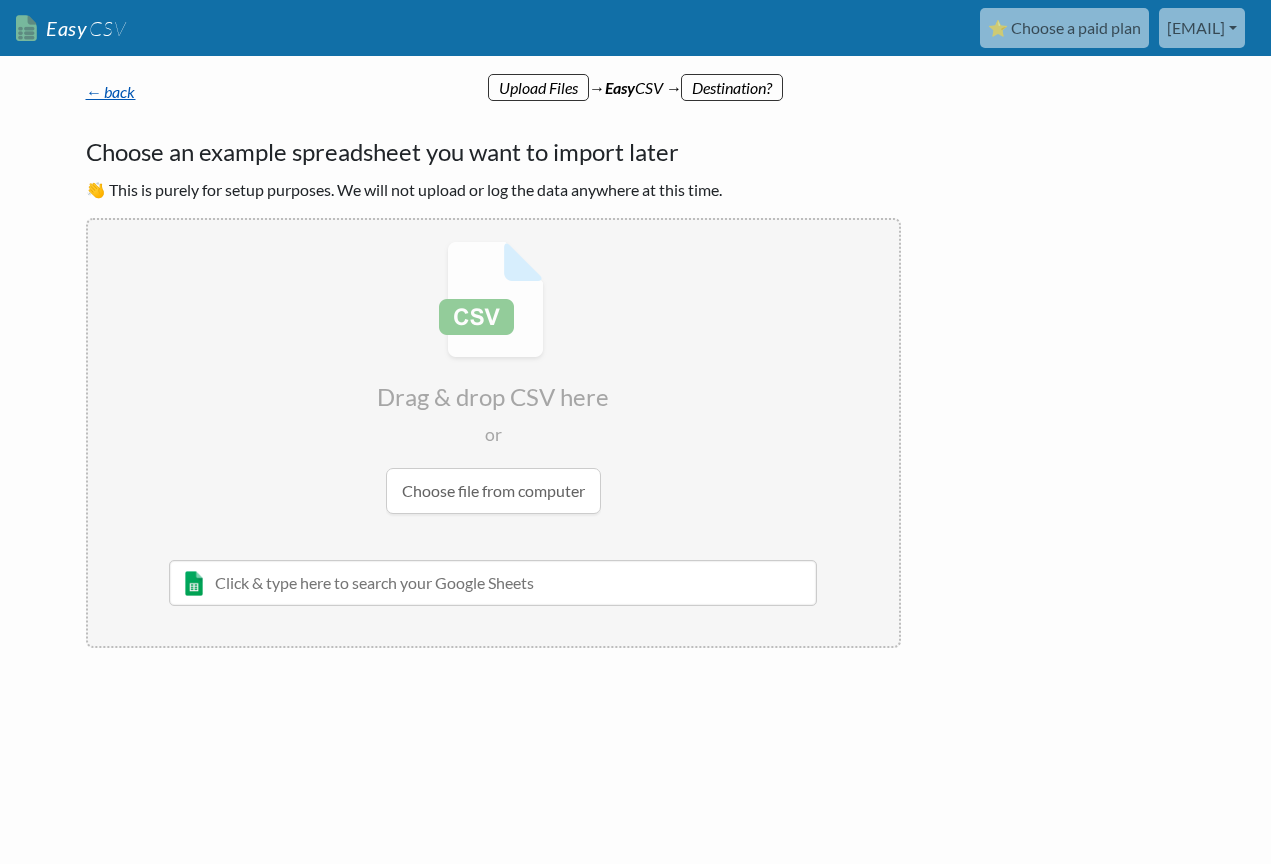 click on "← back   Thanks for signing up! Set up your Import Flow and Upload Page in 1 minute below :)" at bounding box center [493, 92] 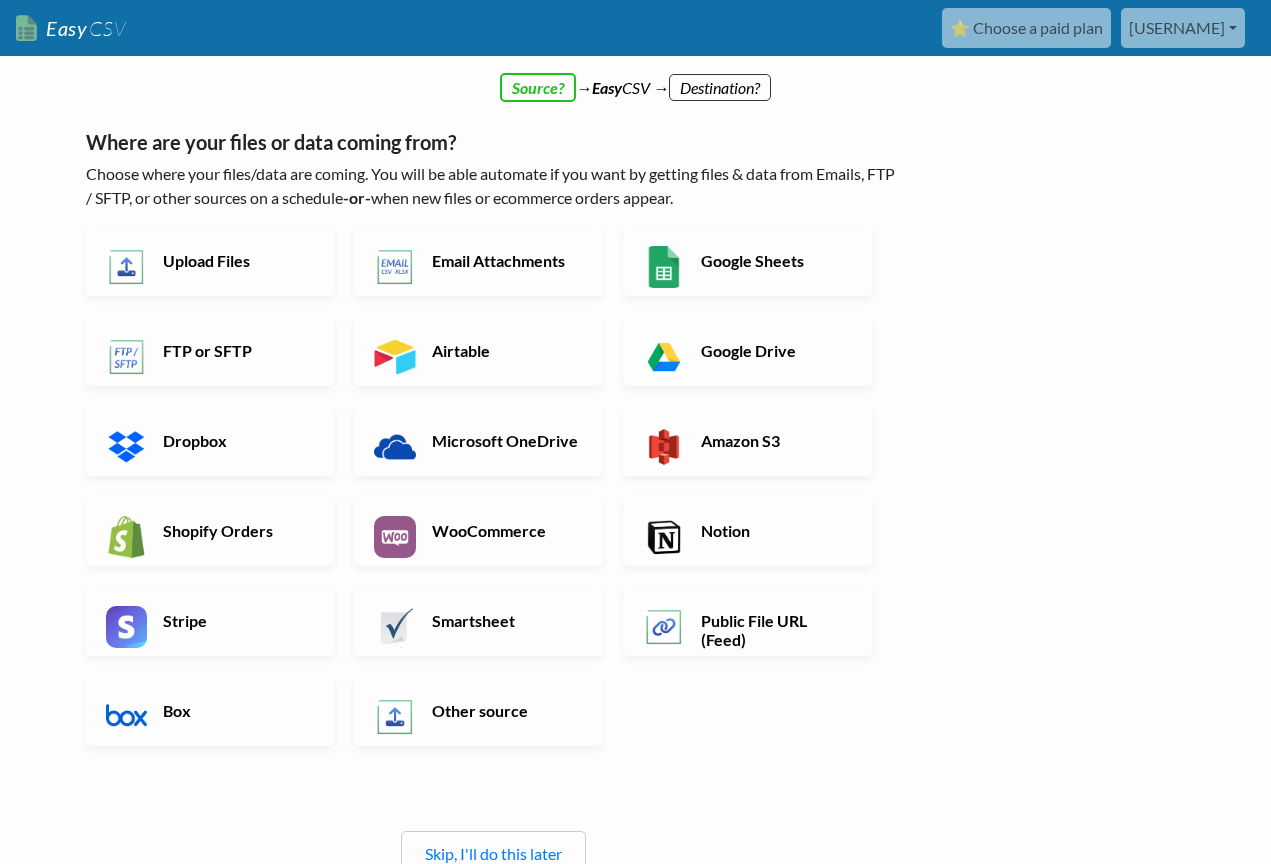scroll, scrollTop: 0, scrollLeft: 0, axis: both 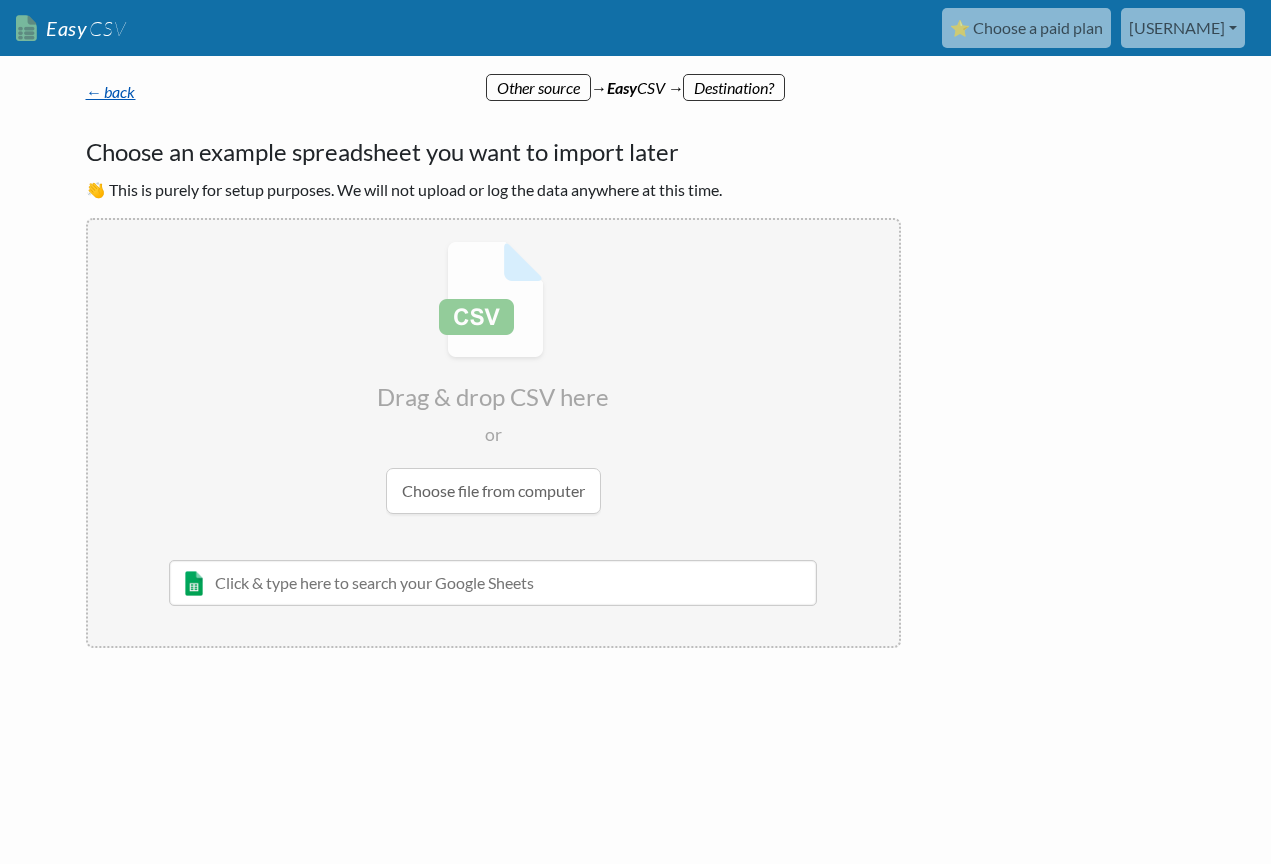 click on "← back" at bounding box center [111, 91] 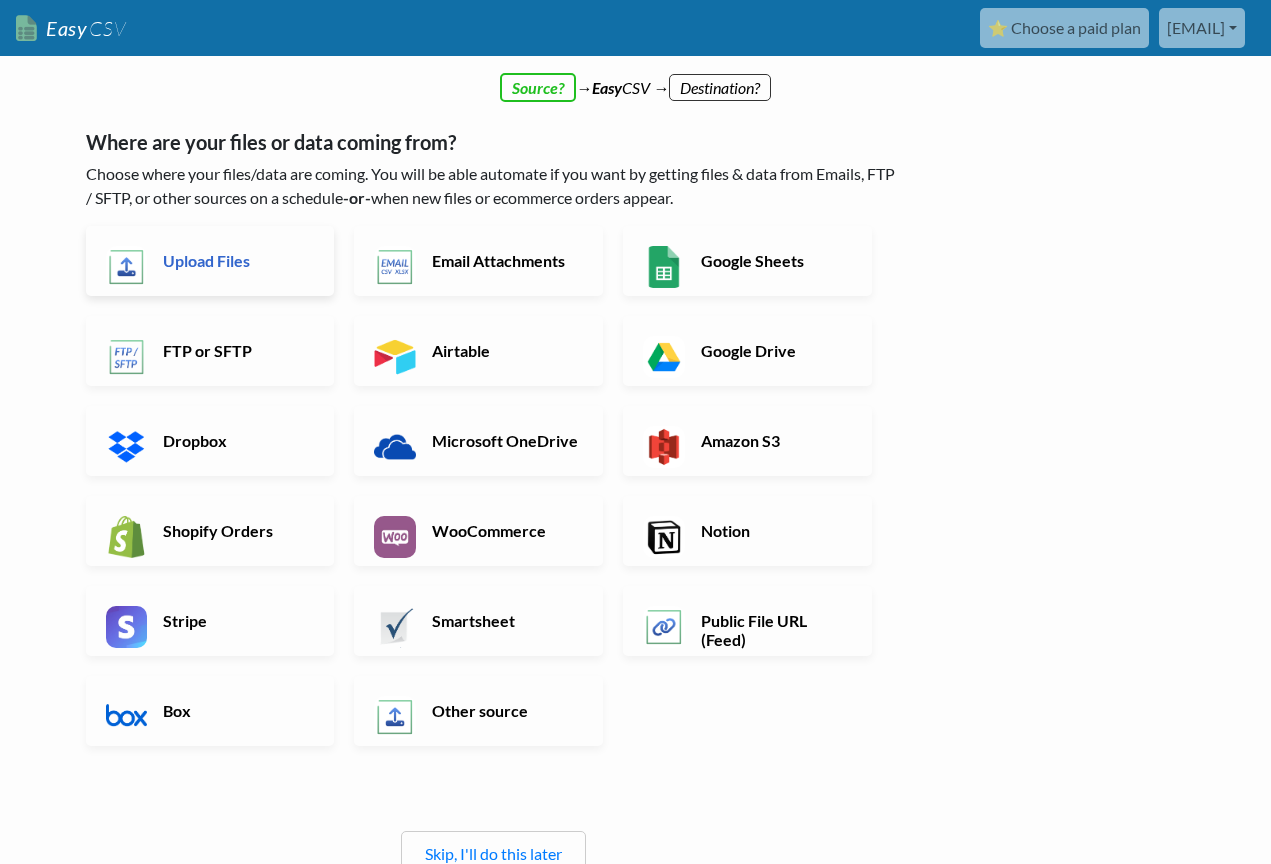 scroll, scrollTop: 0, scrollLeft: 0, axis: both 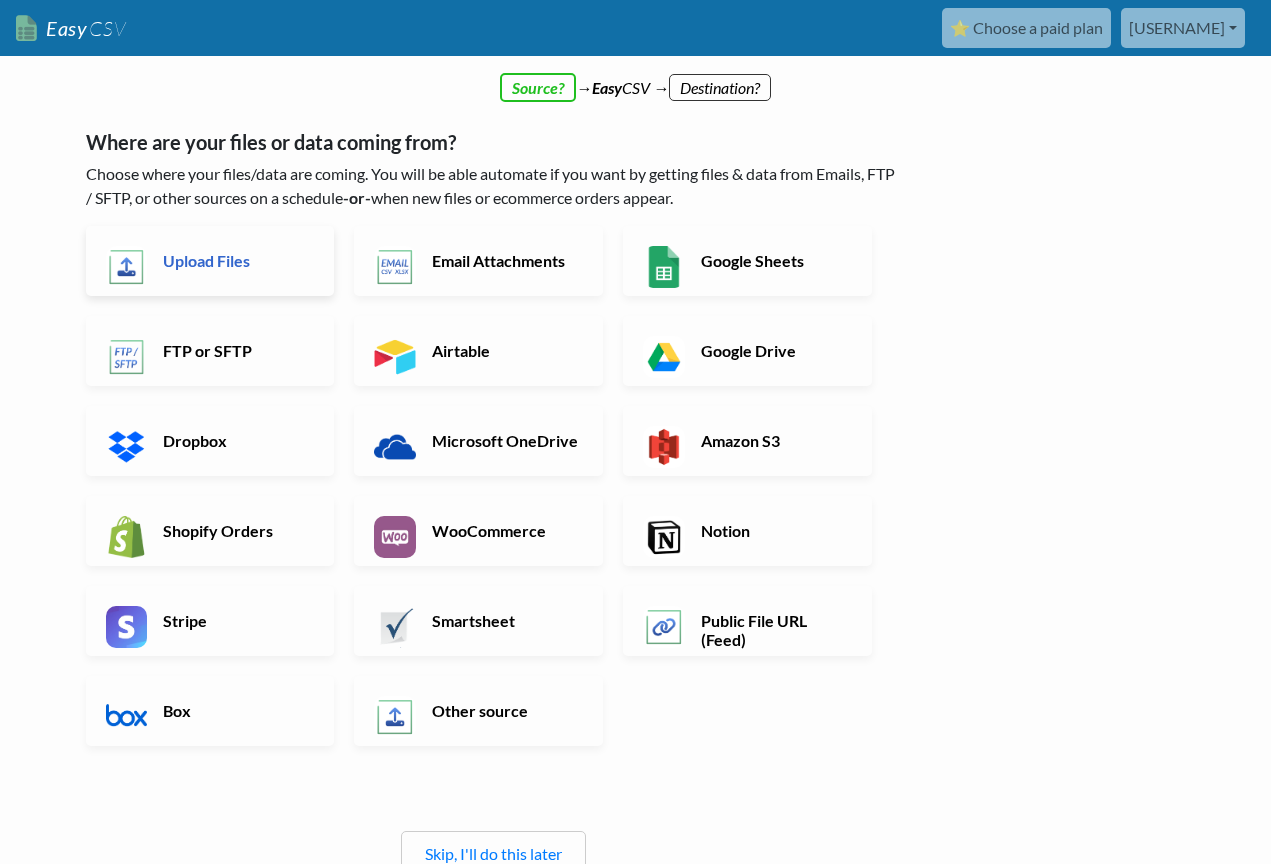 click on "Upload Files" at bounding box center (210, 261) 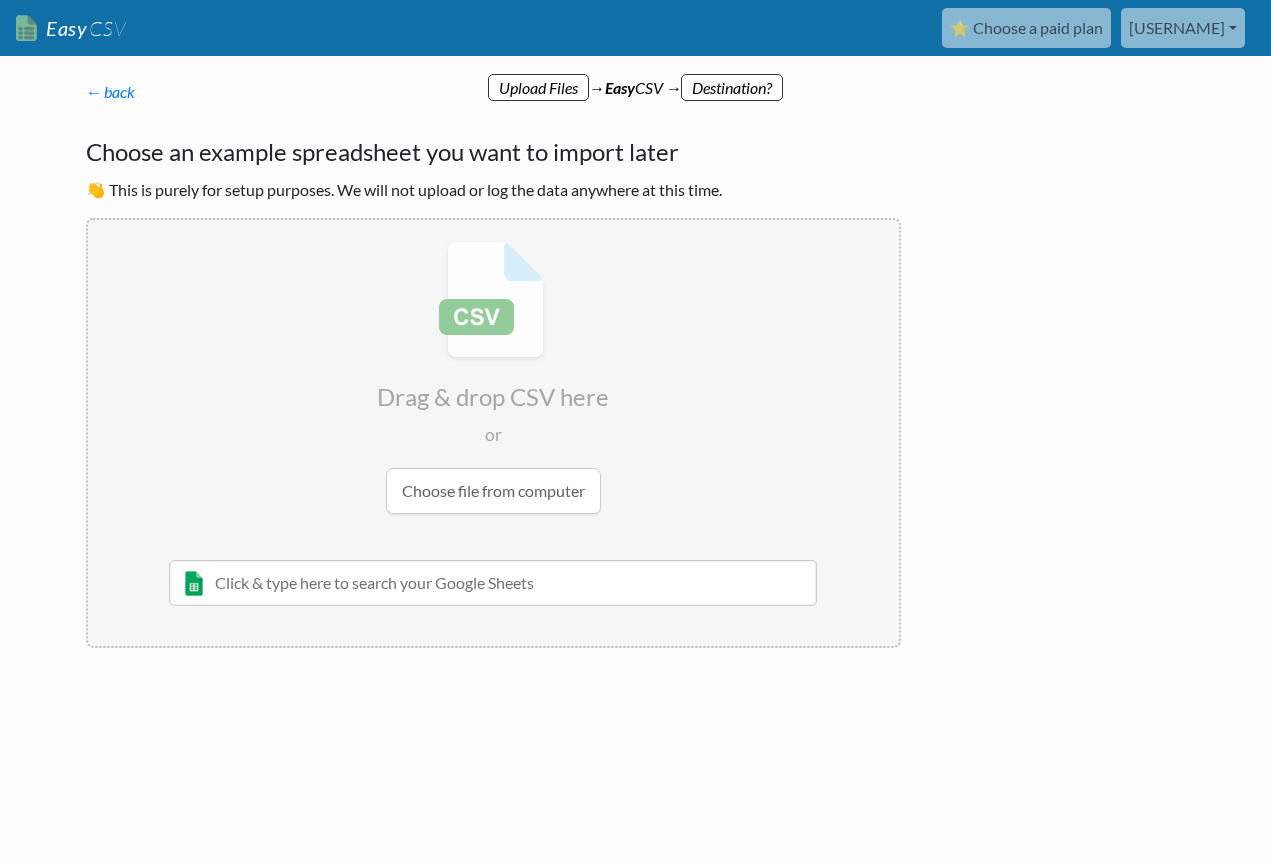 click at bounding box center (493, 583) 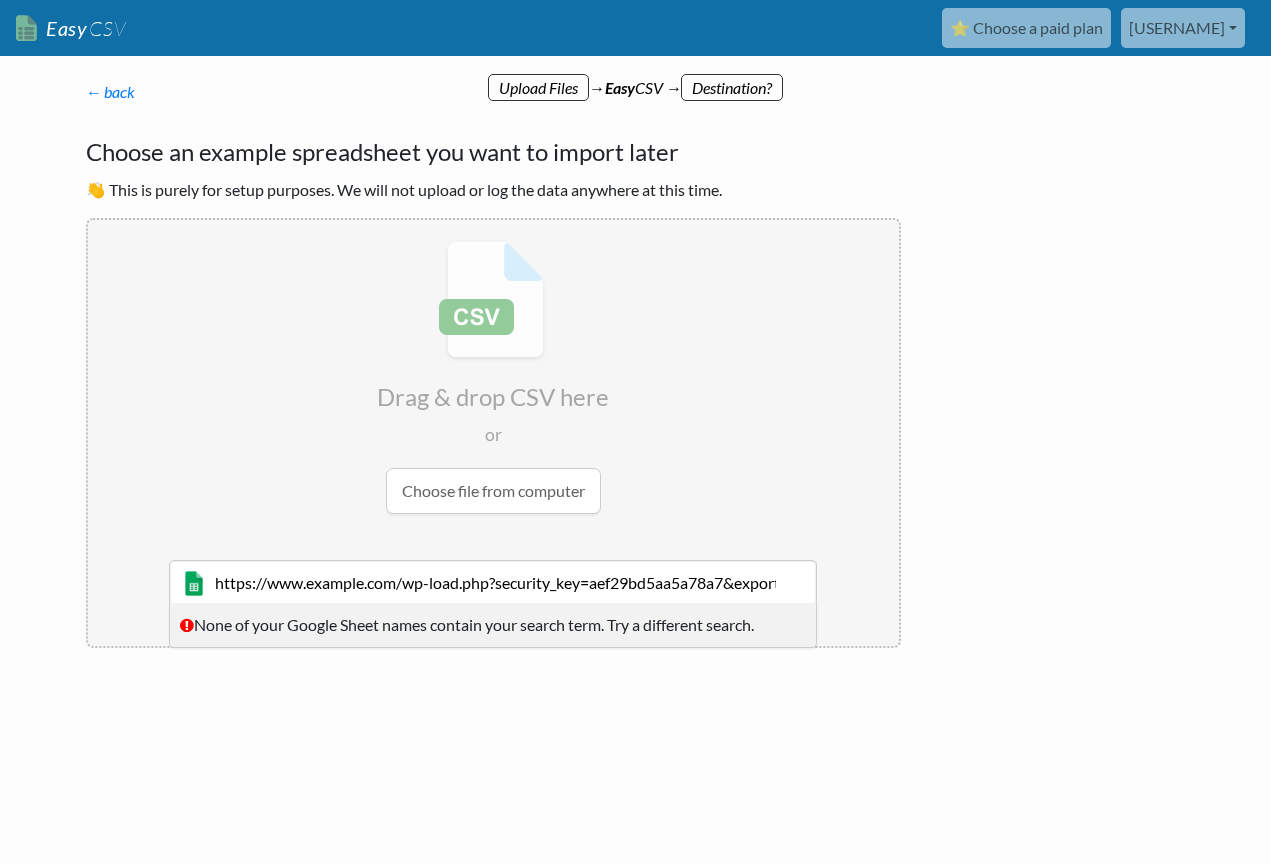 scroll, scrollTop: 0, scrollLeft: 0, axis: both 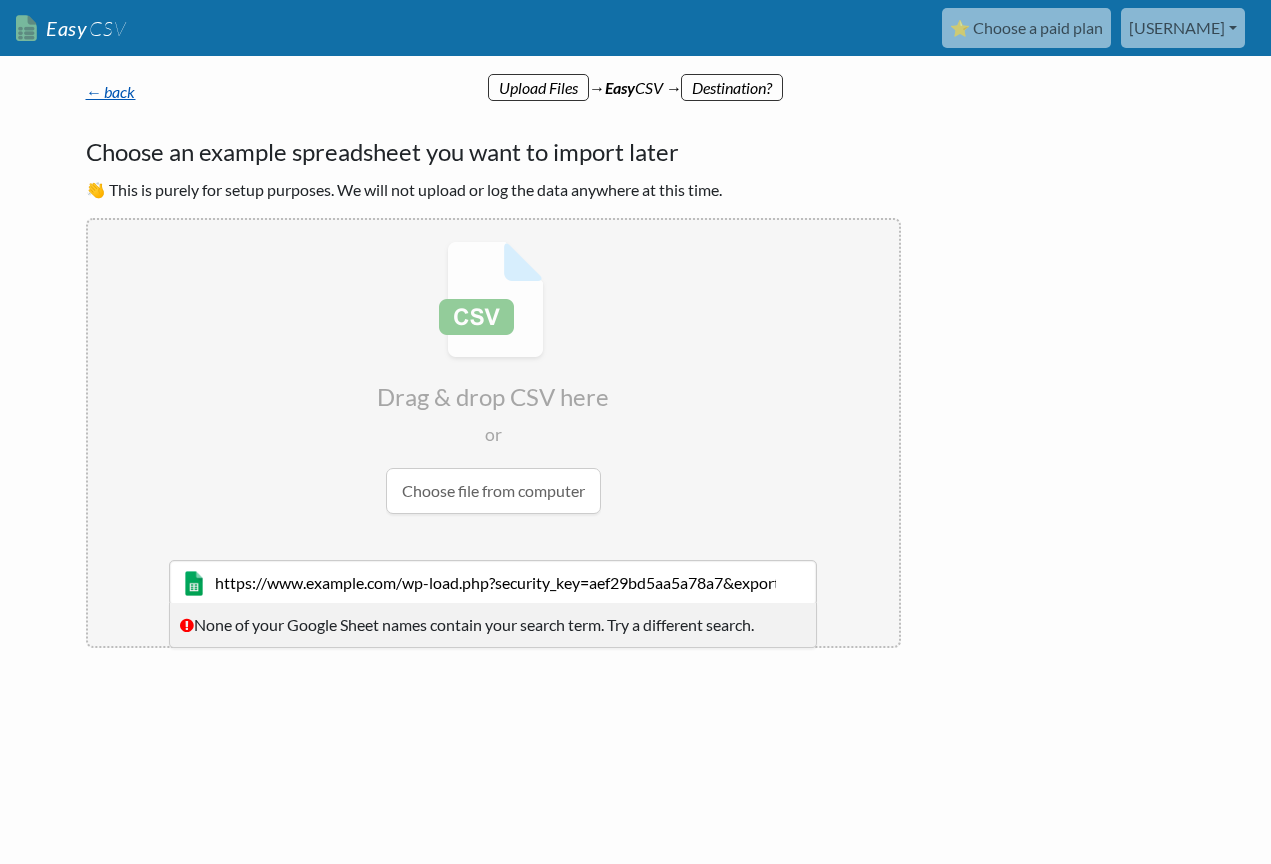 click on "← back" at bounding box center (111, 91) 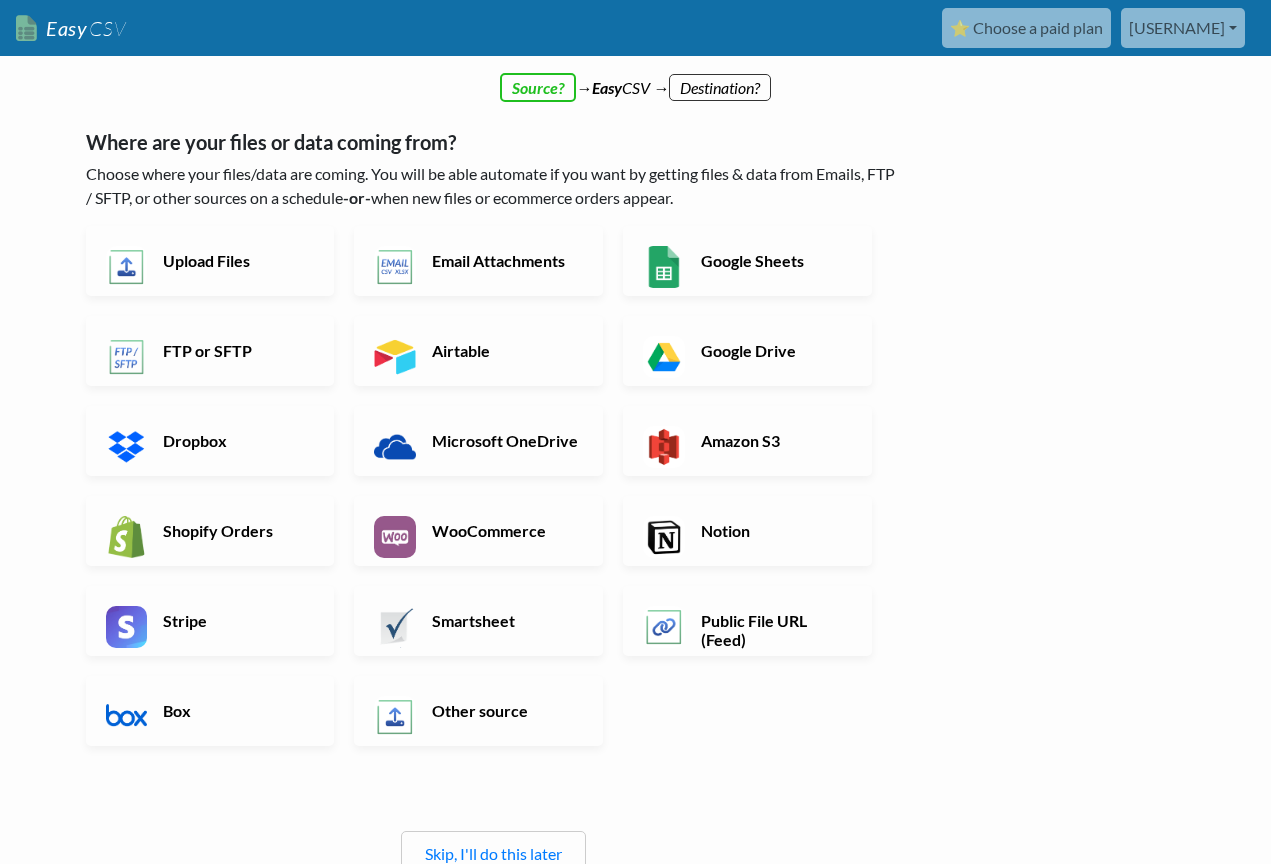 scroll, scrollTop: 0, scrollLeft: 0, axis: both 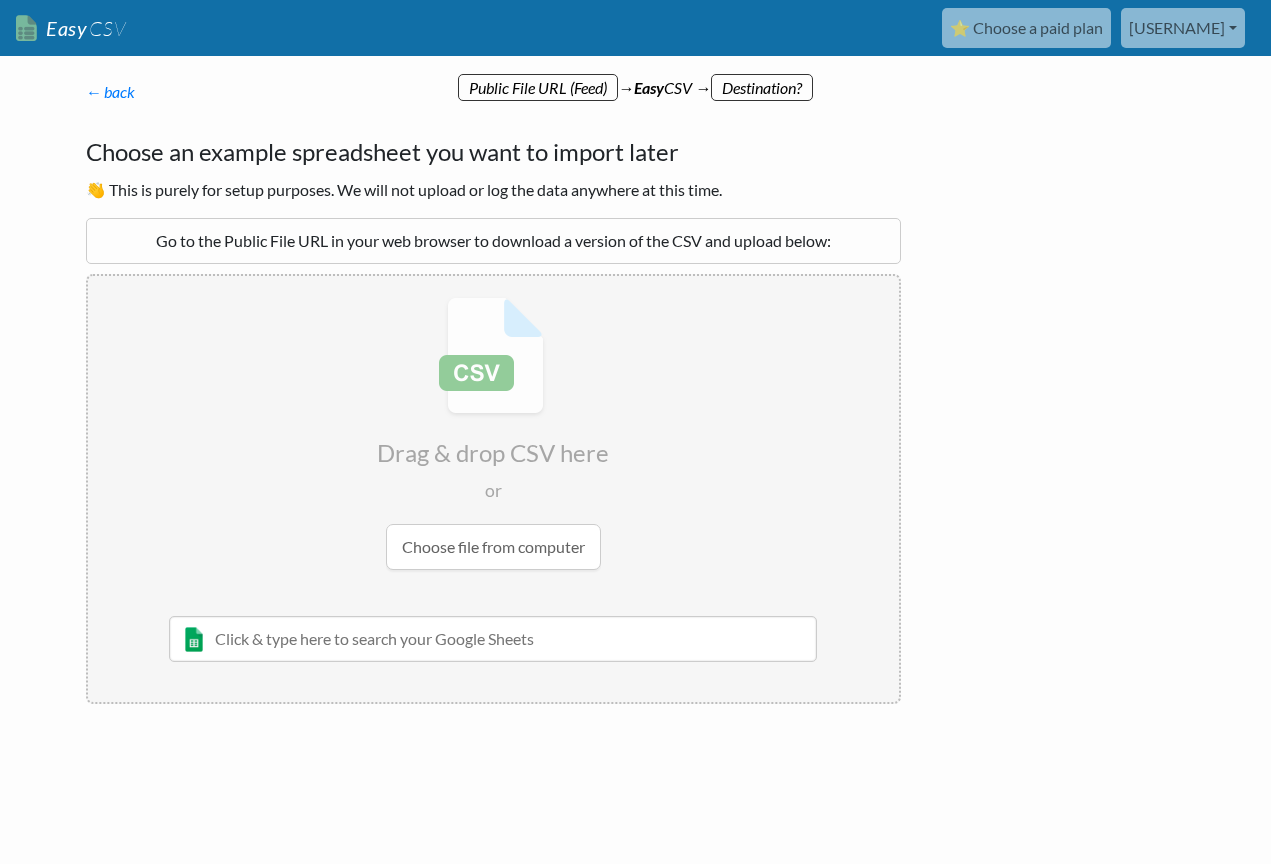 click at bounding box center [493, 639] 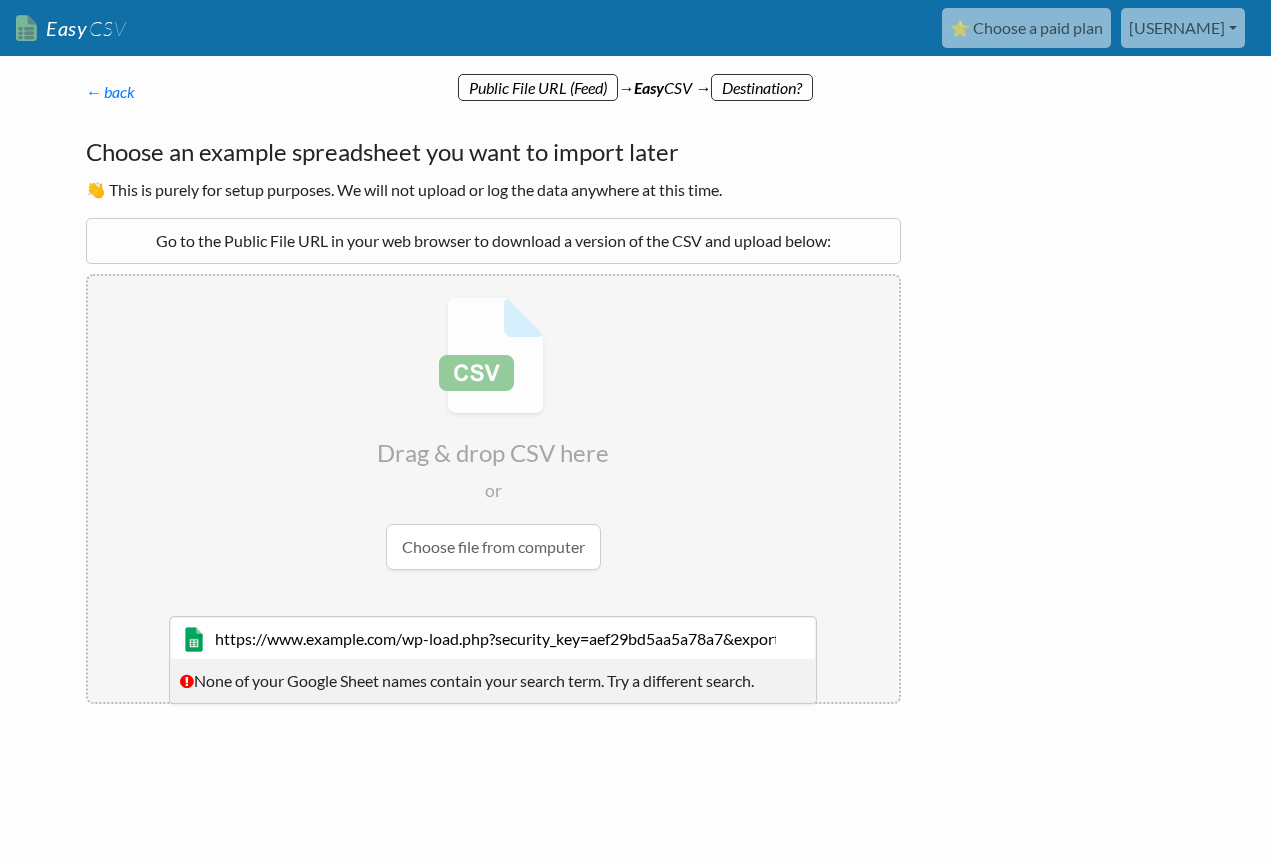 type on "https://www.richmondinteriors.nl/wp-load.php?security_key=aef29bd5aa5a78a7&export_id=13&action=get_data" 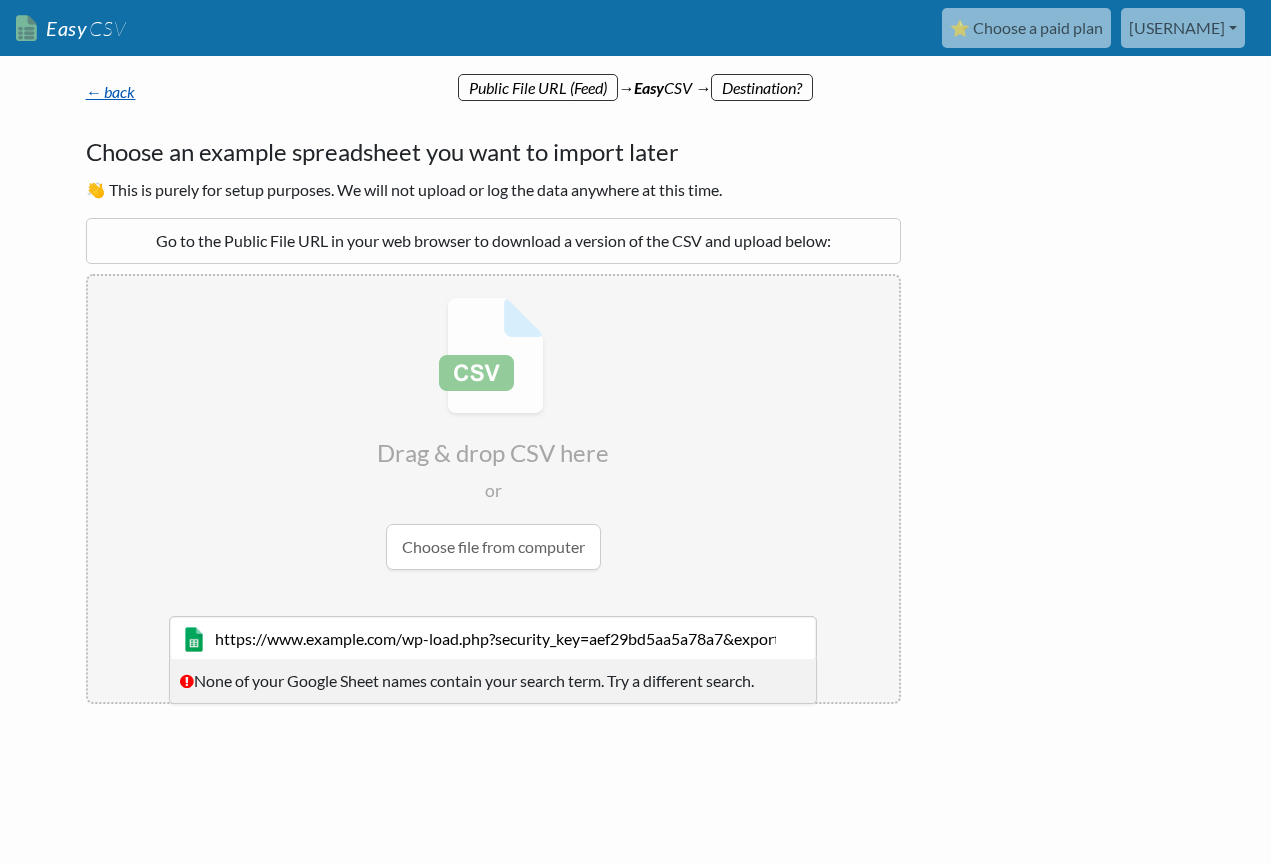 click on "← back" at bounding box center [111, 91] 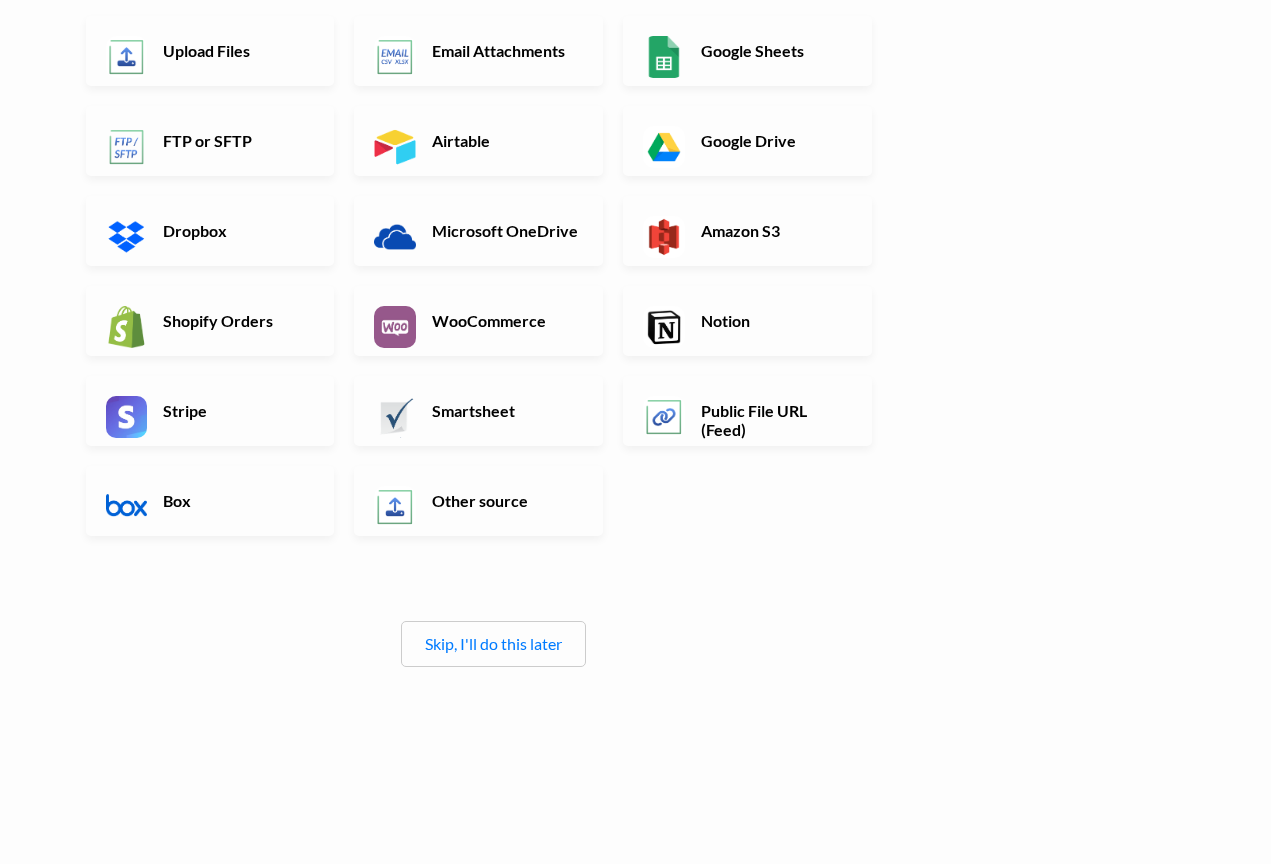 scroll, scrollTop: 224, scrollLeft: 0, axis: vertical 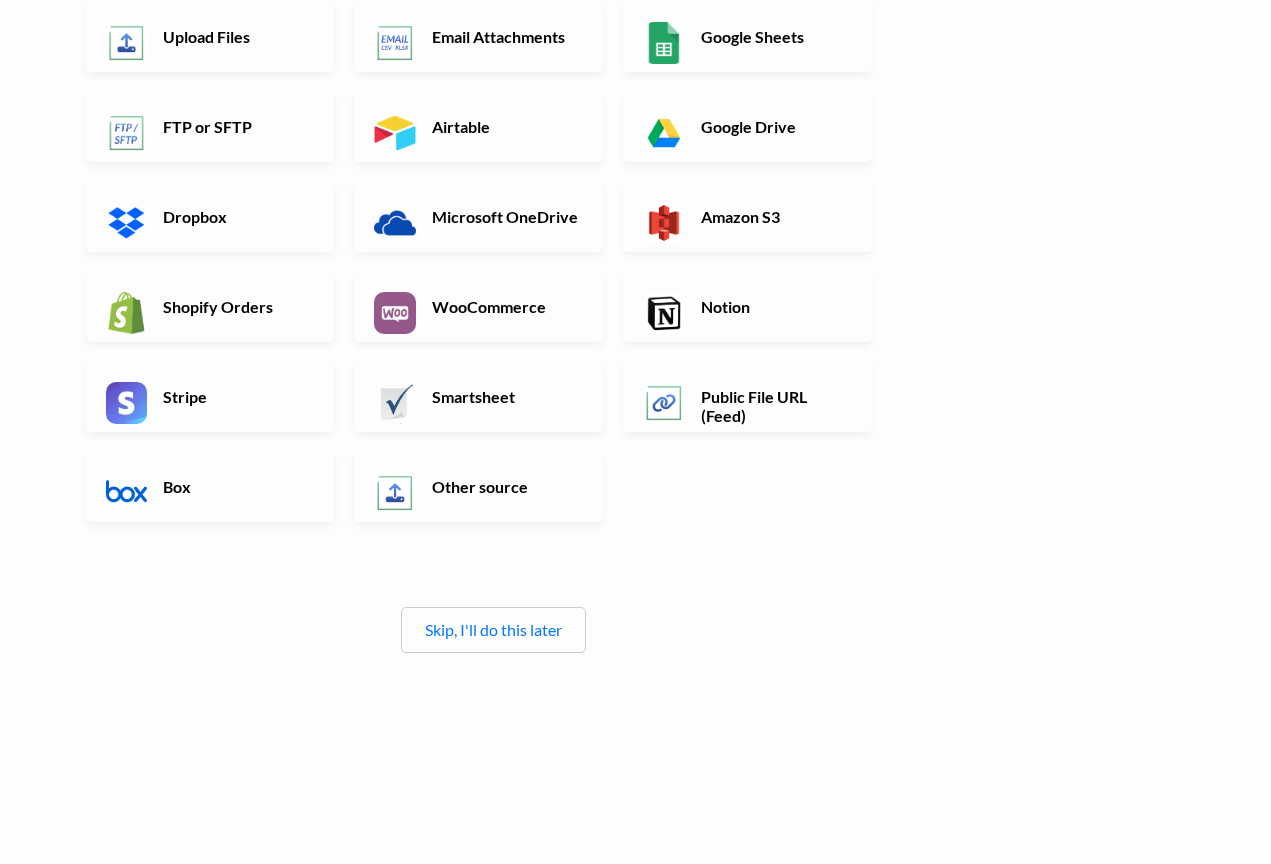 drag, startPoint x: 521, startPoint y: 634, endPoint x: 531, endPoint y: 655, distance: 23.259407 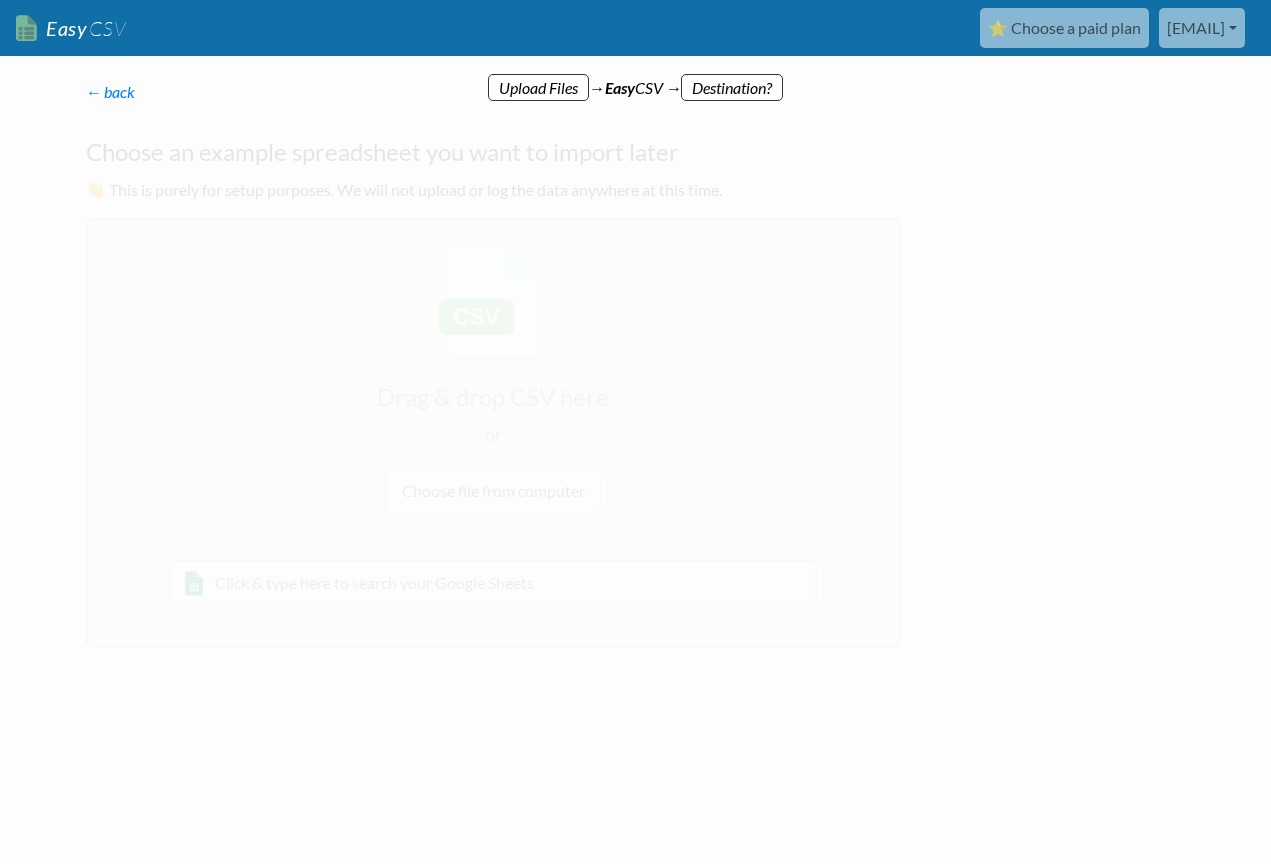 scroll, scrollTop: 0, scrollLeft: 0, axis: both 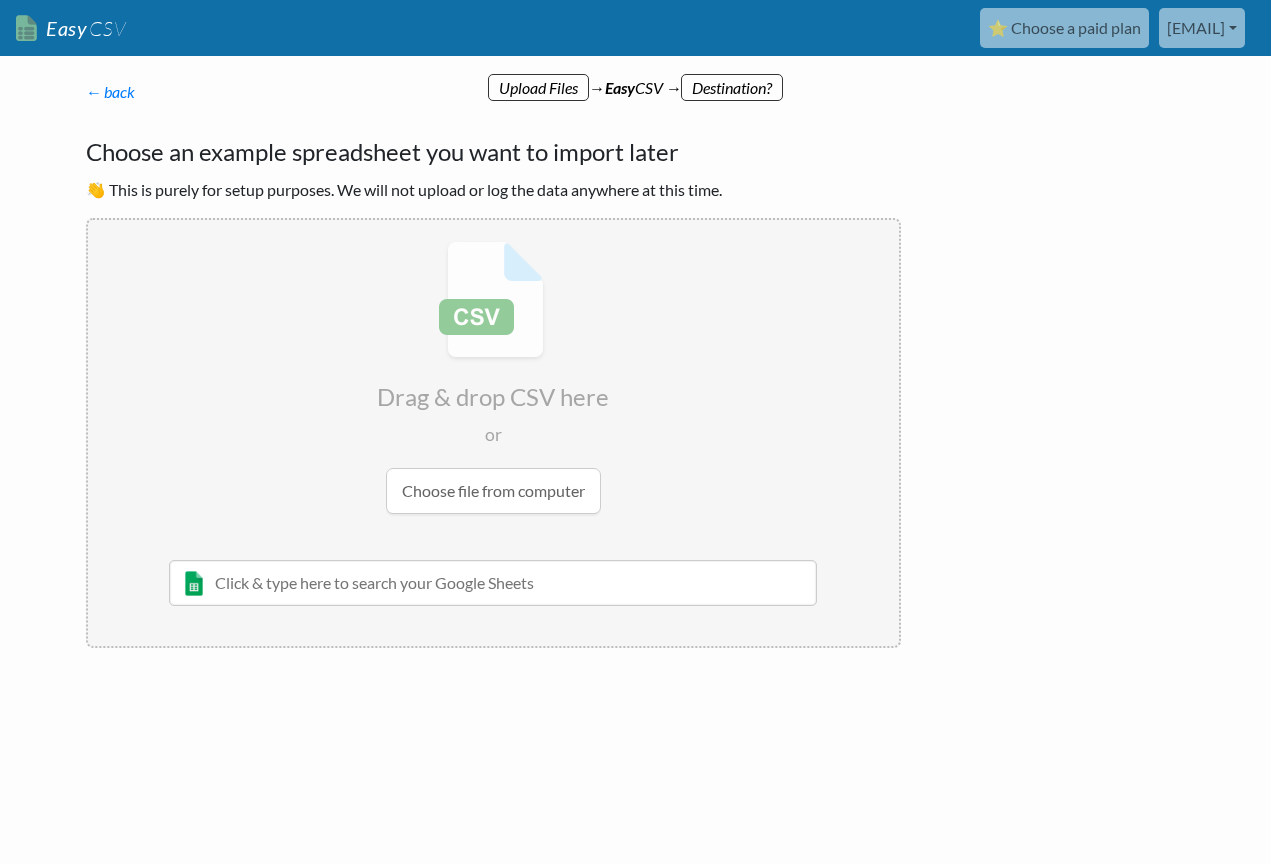 click at bounding box center (493, 583) 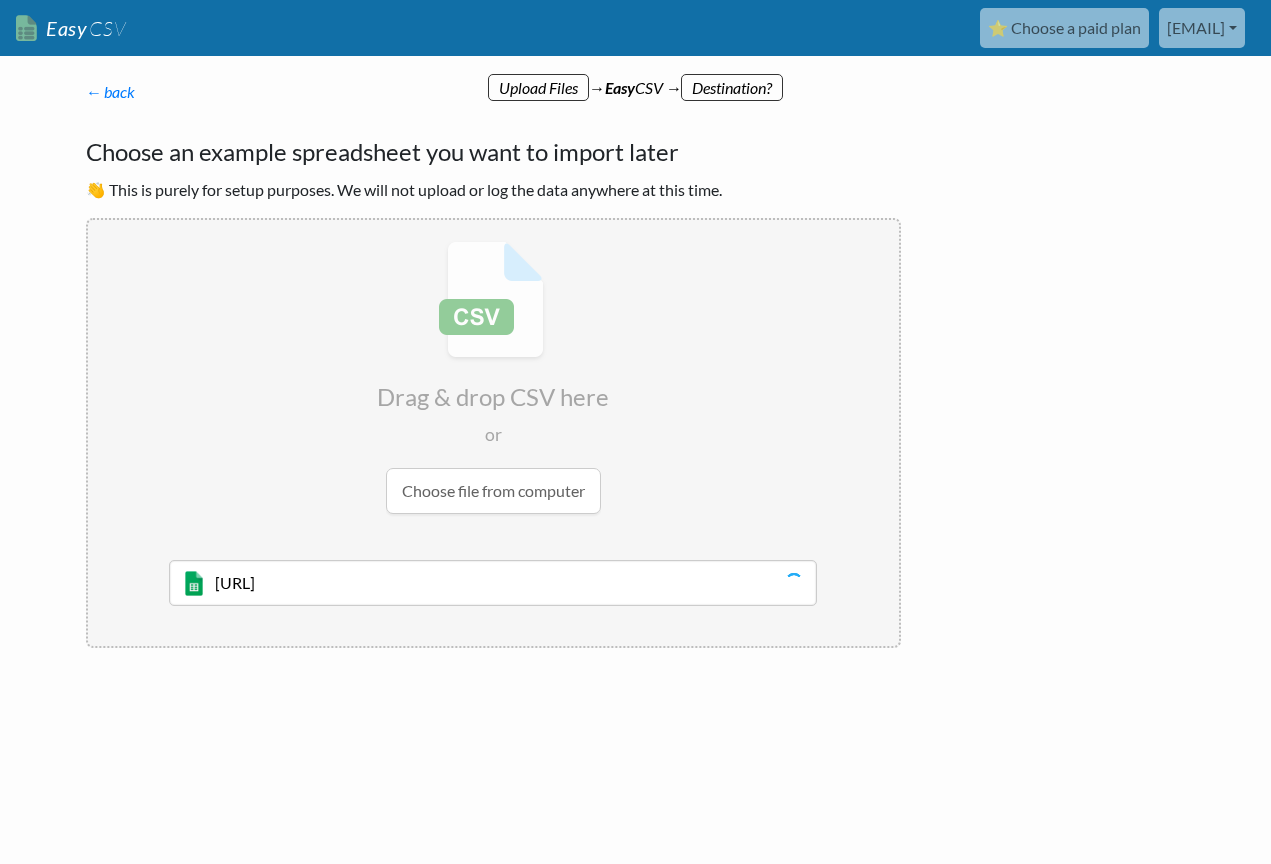 scroll, scrollTop: 0, scrollLeft: 0, axis: both 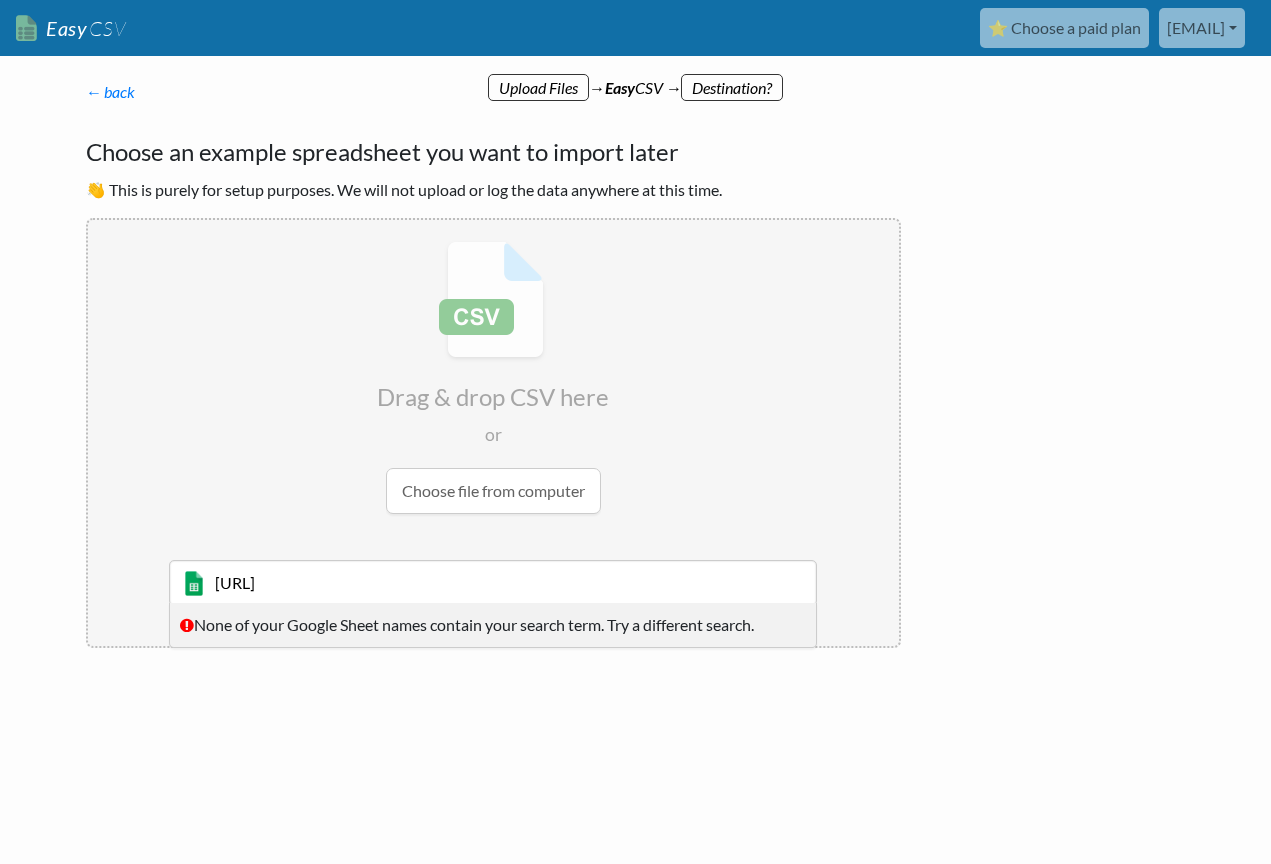 type on "https://www.richmondinteriors.nl/wp-load.php?security_key=aef29bd5aa5a78a7&export_id=13&action=get_data" 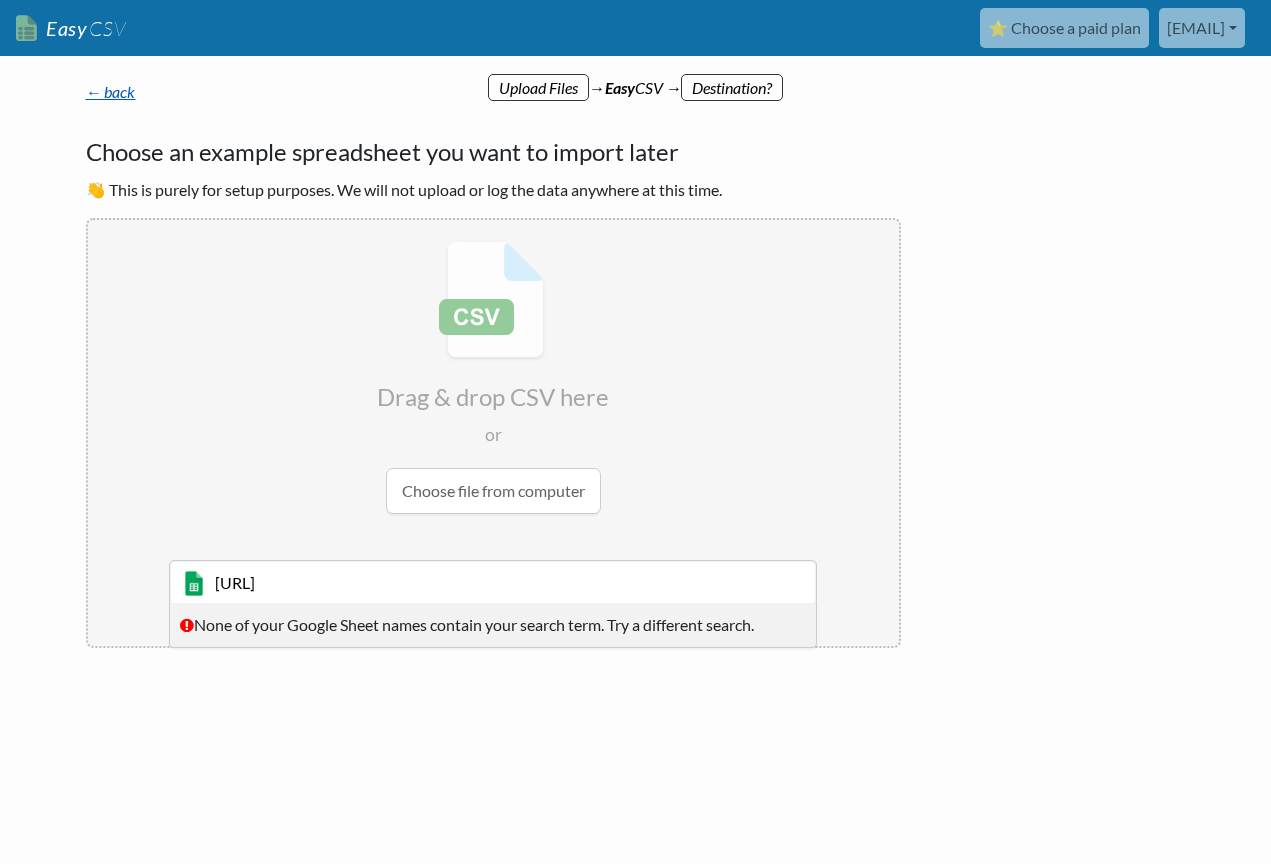 scroll, scrollTop: 0, scrollLeft: 0, axis: both 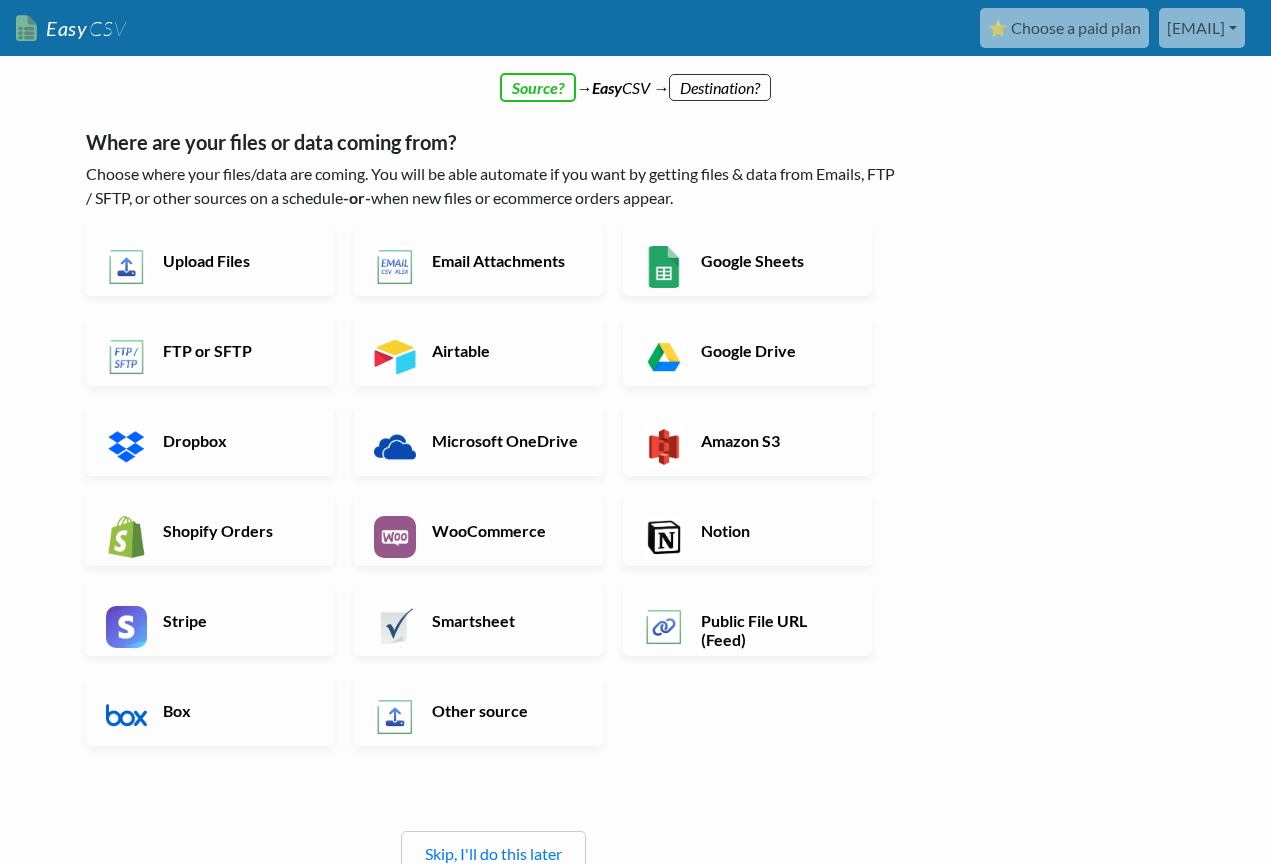 click on "← back   Thanks for signing up! Set up your Import Flow and Upload Page in 1 minute below :)
Where are your files or data coming from?
Choose where your files/data are coming. You will be able automate if you want by getting files & data from Emails, FTP / SFTP, or other sources on a schedule  -or-  when new files or ecommerce orders appear.
Upload Files
Email Attachments
Google Sheets
FTP or SFTP
Airtable
Google Drive
Dropbox
Microsoft OneDrive
Amazon S3" at bounding box center (493, 511) 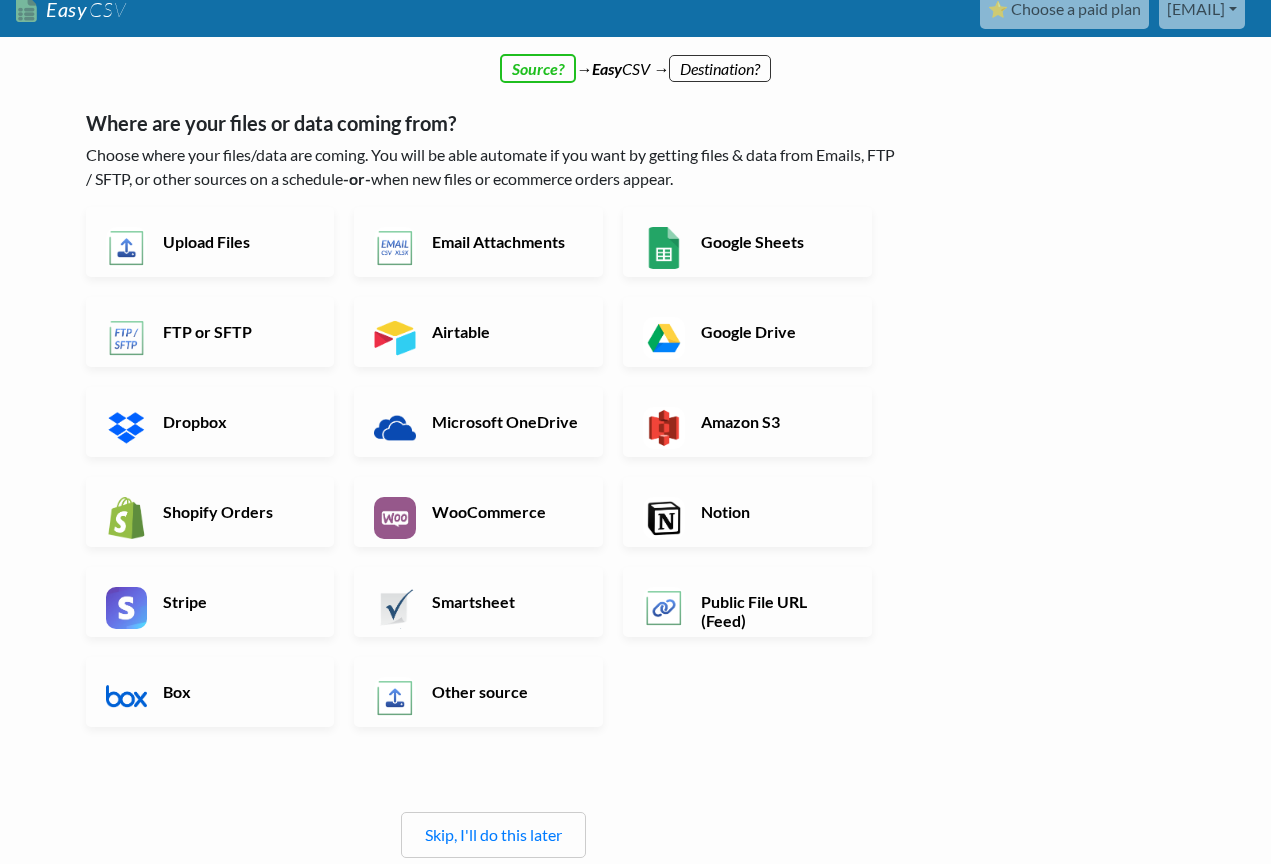 scroll, scrollTop: 0, scrollLeft: 0, axis: both 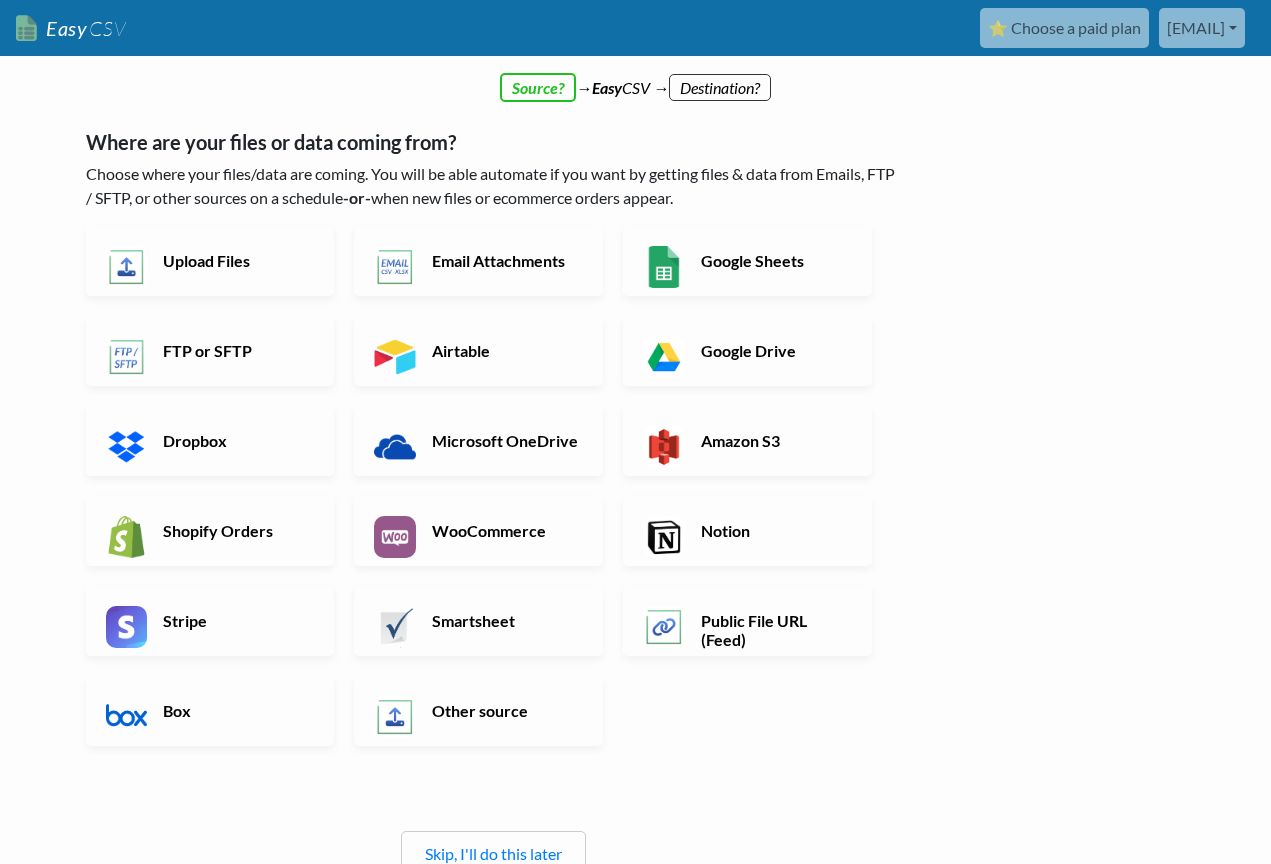 drag, startPoint x: 1056, startPoint y: 309, endPoint x: 905, endPoint y: 447, distance: 204.5605 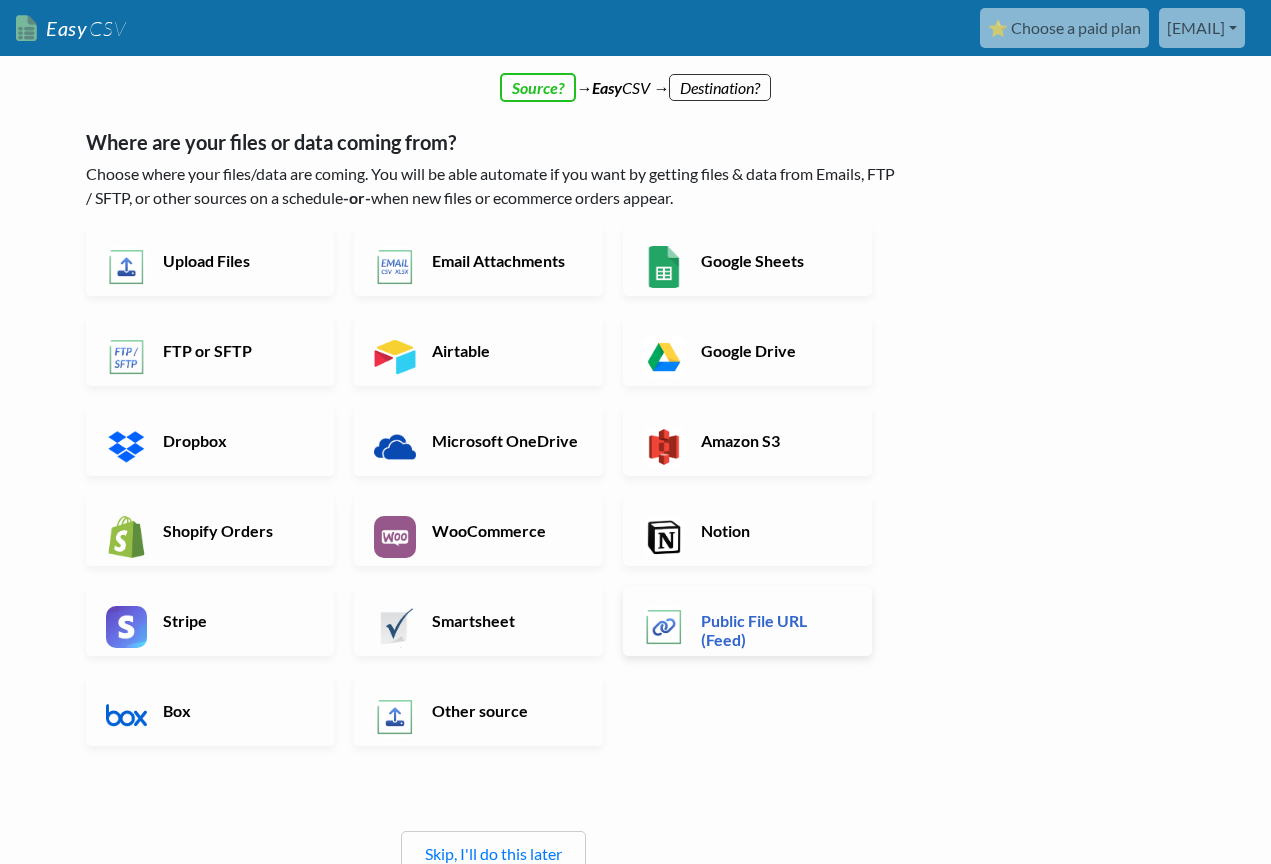 click at bounding box center [664, 627] 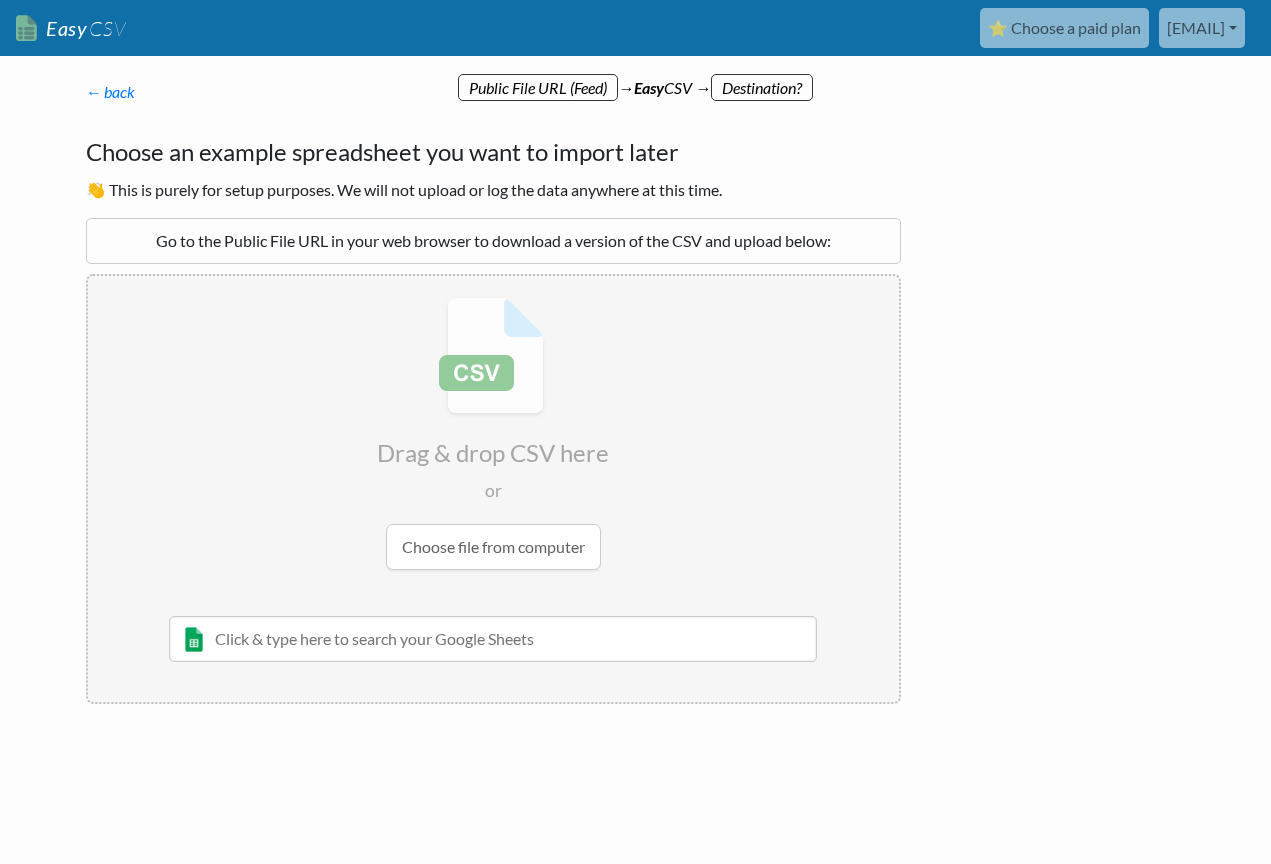 click at bounding box center (493, 639) 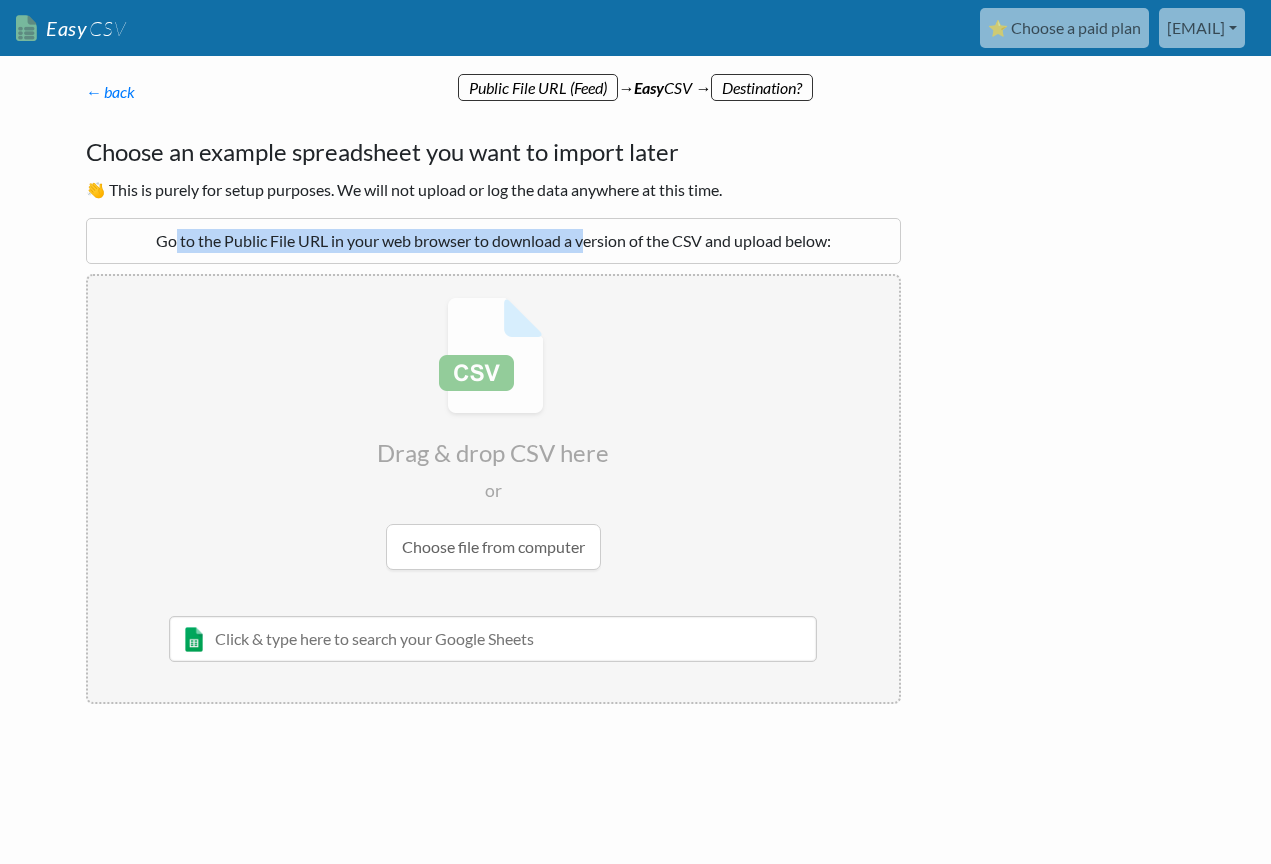 drag, startPoint x: 291, startPoint y: 232, endPoint x: 767, endPoint y: 301, distance: 480.97504 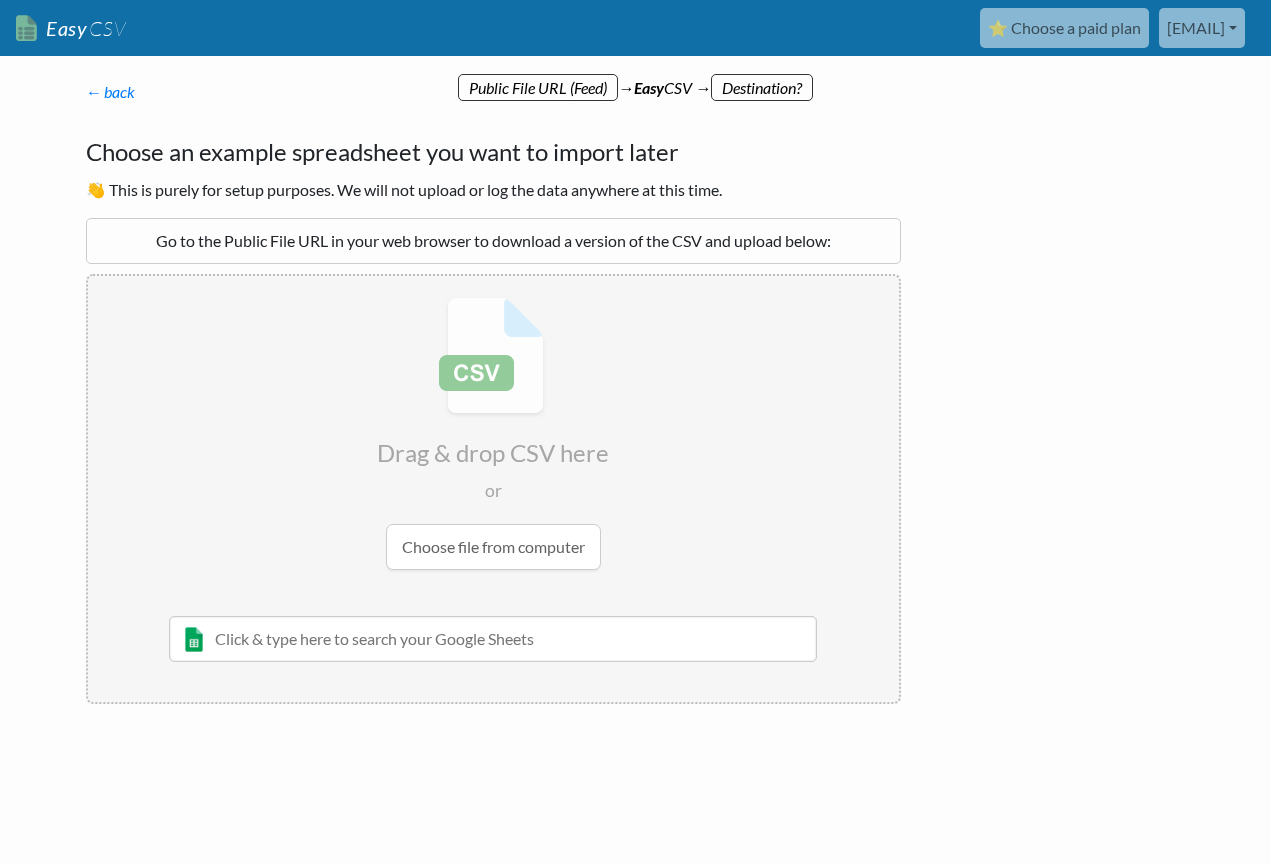 click on "← back   Thanks for signing up! Set up your Import Flow and Upload Page in 1 minute below :)
Where are your files or data coming from?
Choose where your files/data are coming. You will be able automate if you want by getting files & data from Emails, FTP / SFTP, or other sources on a schedule  -or-  when new files or ecommerce orders appear.
Upload Files
Email Attachments
Google Sheets
FTP or SFTP
Airtable
Google Drive
Dropbox
Microsoft OneDrive
Amazon S3
Box" at bounding box center [636, 467] 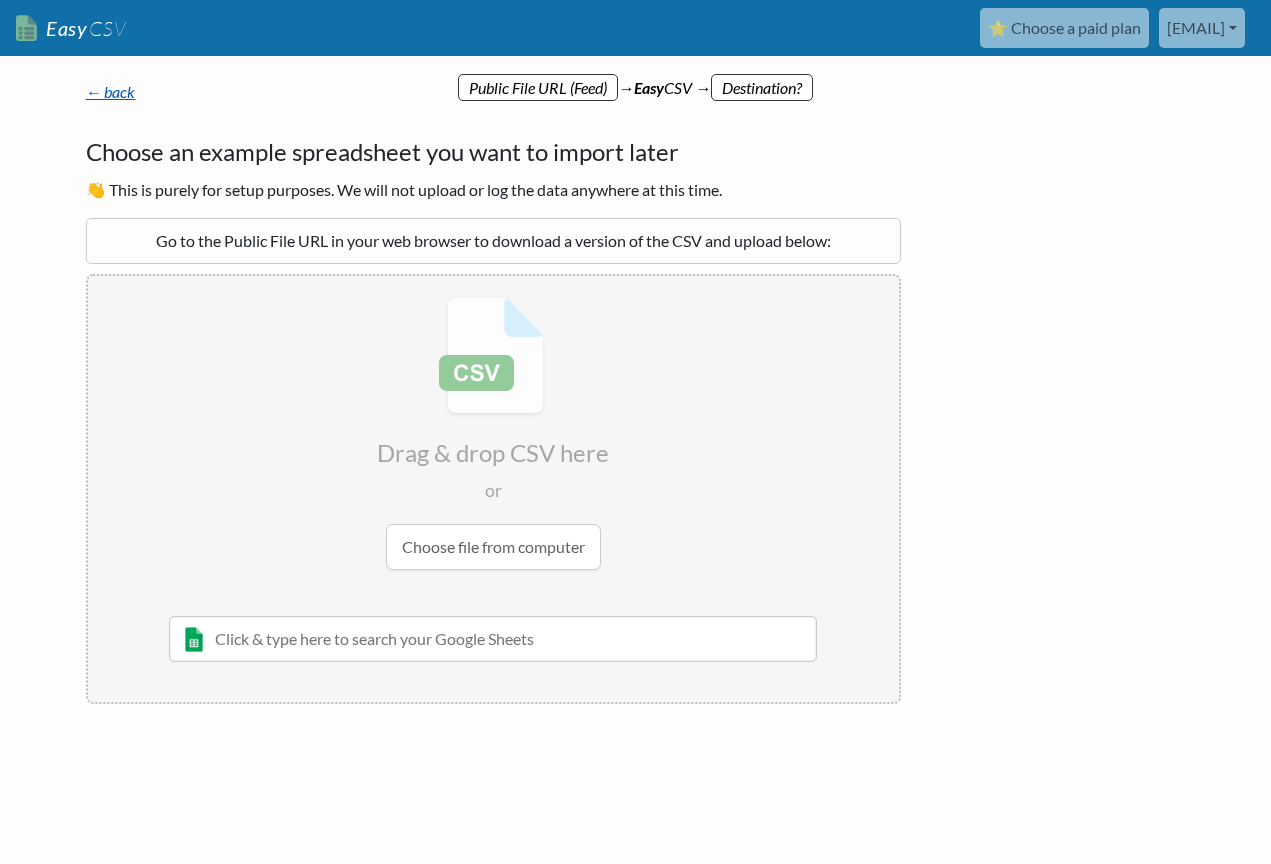 click on "← back" at bounding box center (111, 91) 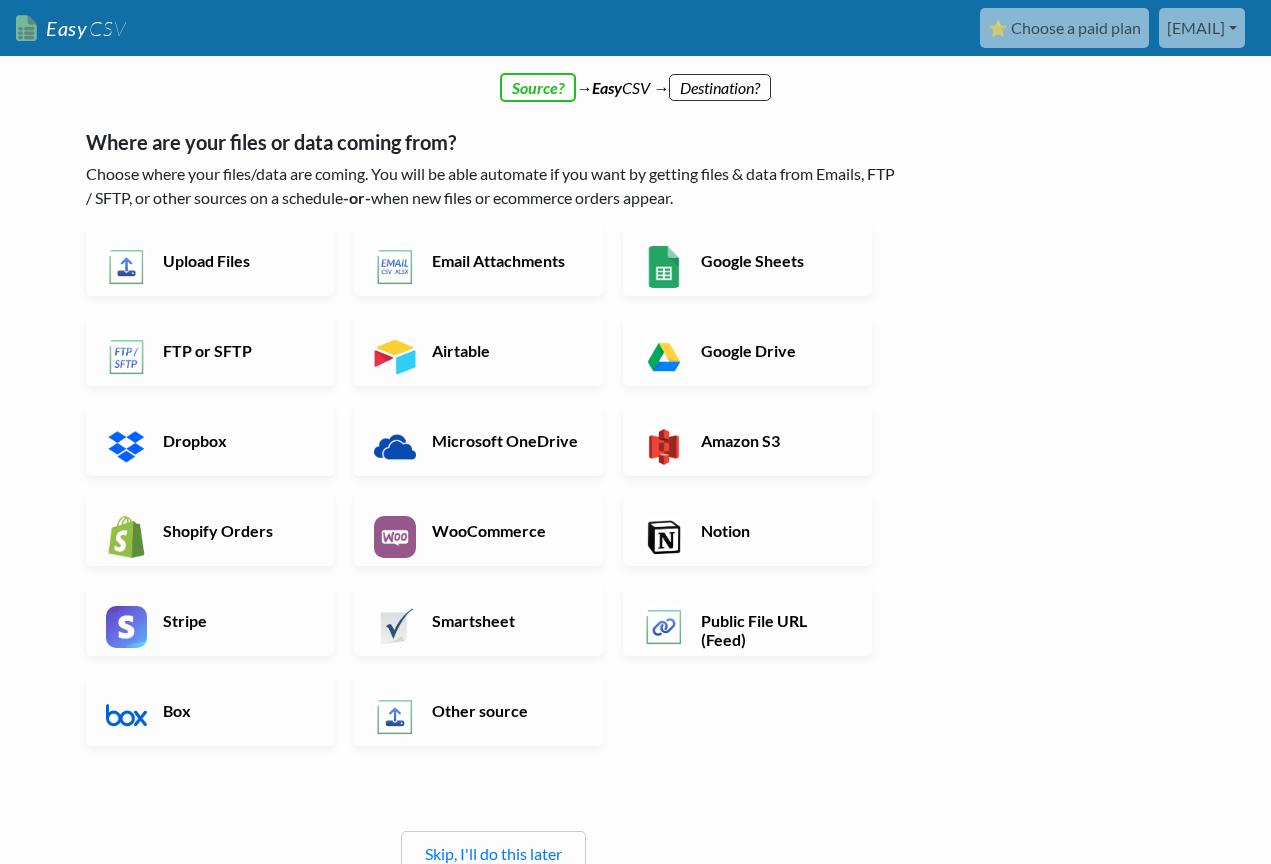 scroll, scrollTop: 0, scrollLeft: 0, axis: both 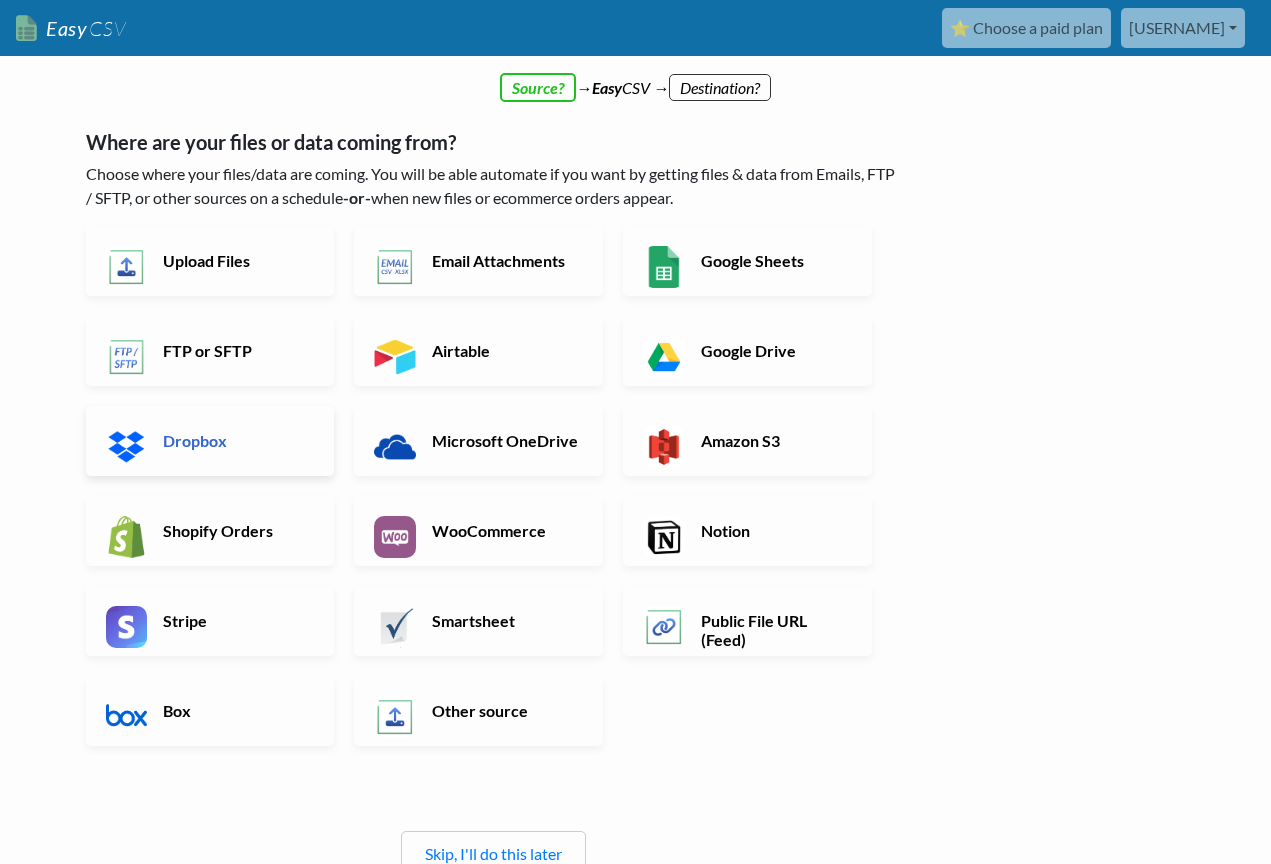 click on "Dropbox" at bounding box center [236, 440] 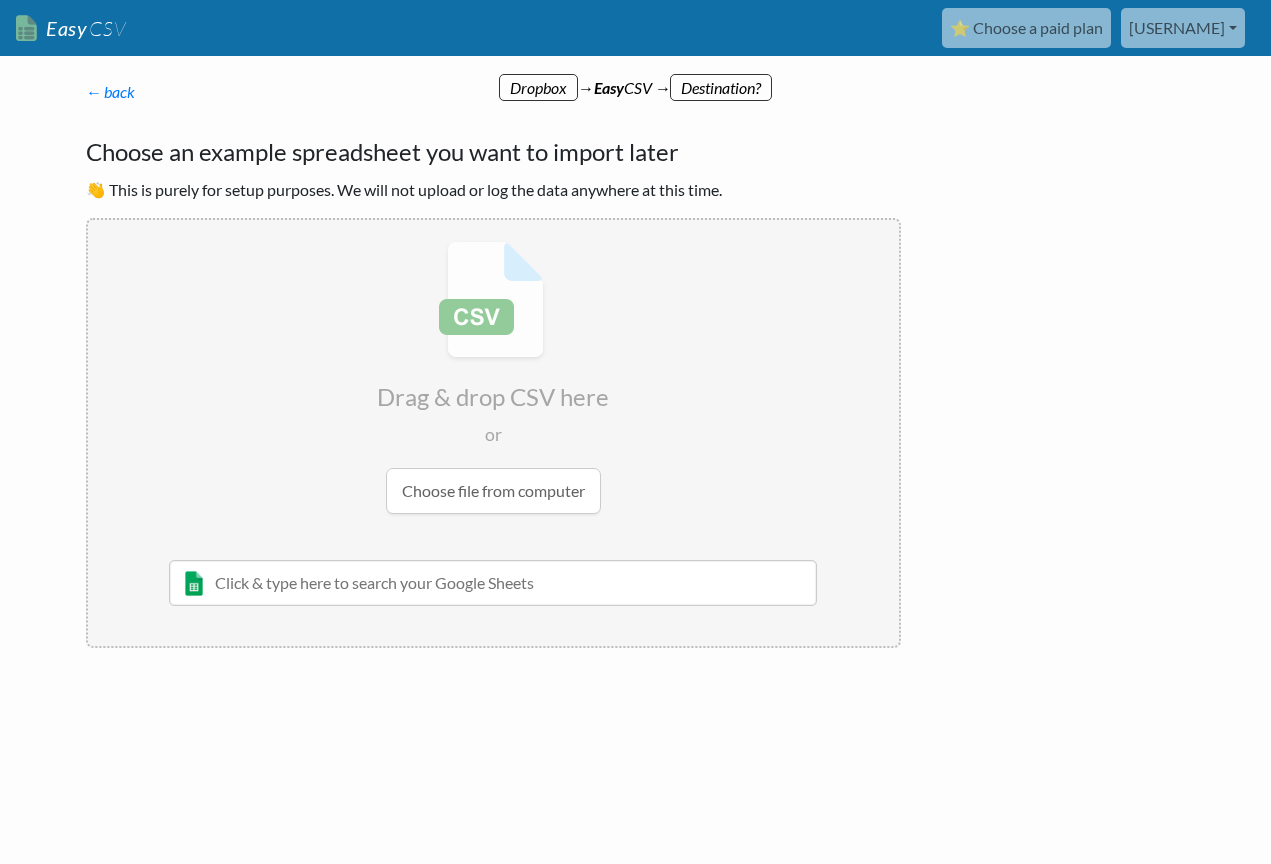 click at bounding box center (493, 583) 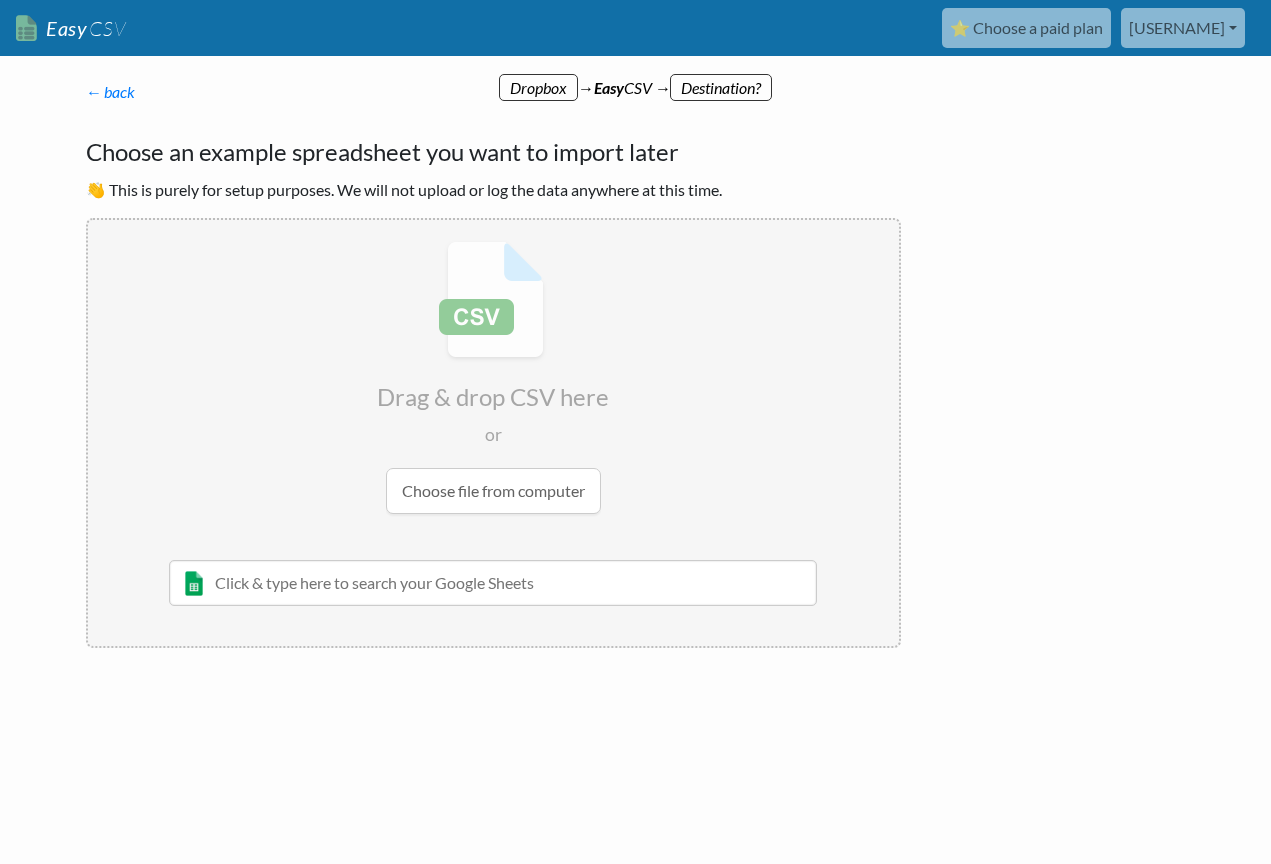 click at bounding box center [493, 583] 